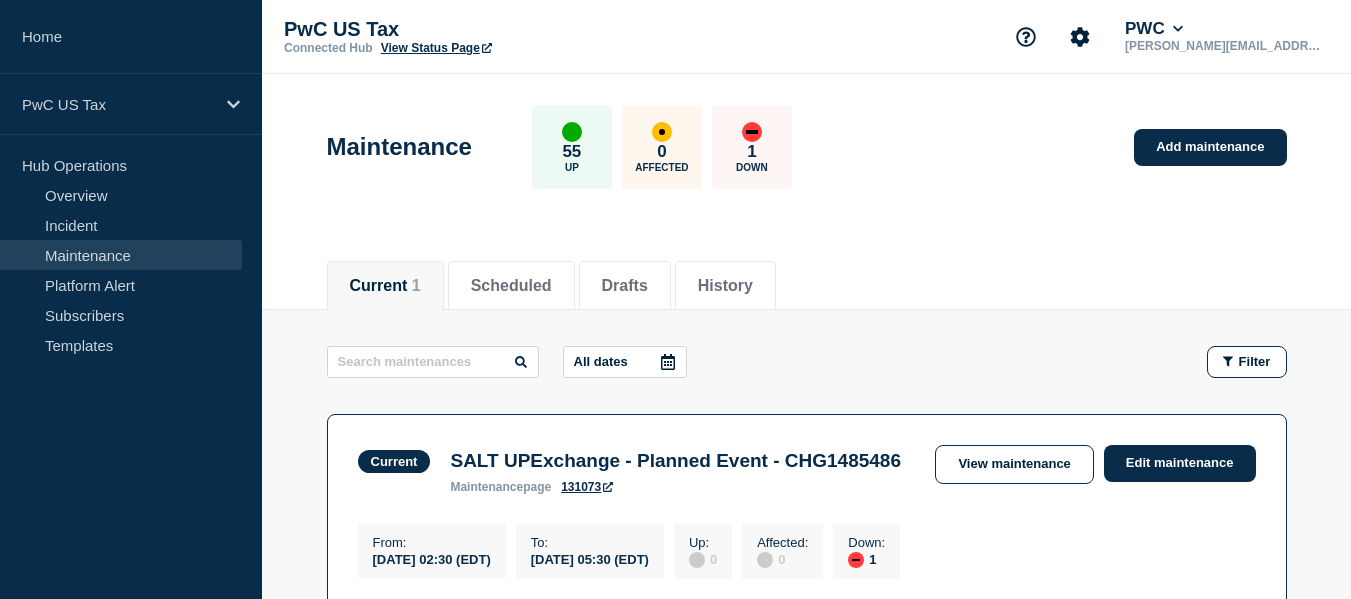 scroll, scrollTop: 0, scrollLeft: 0, axis: both 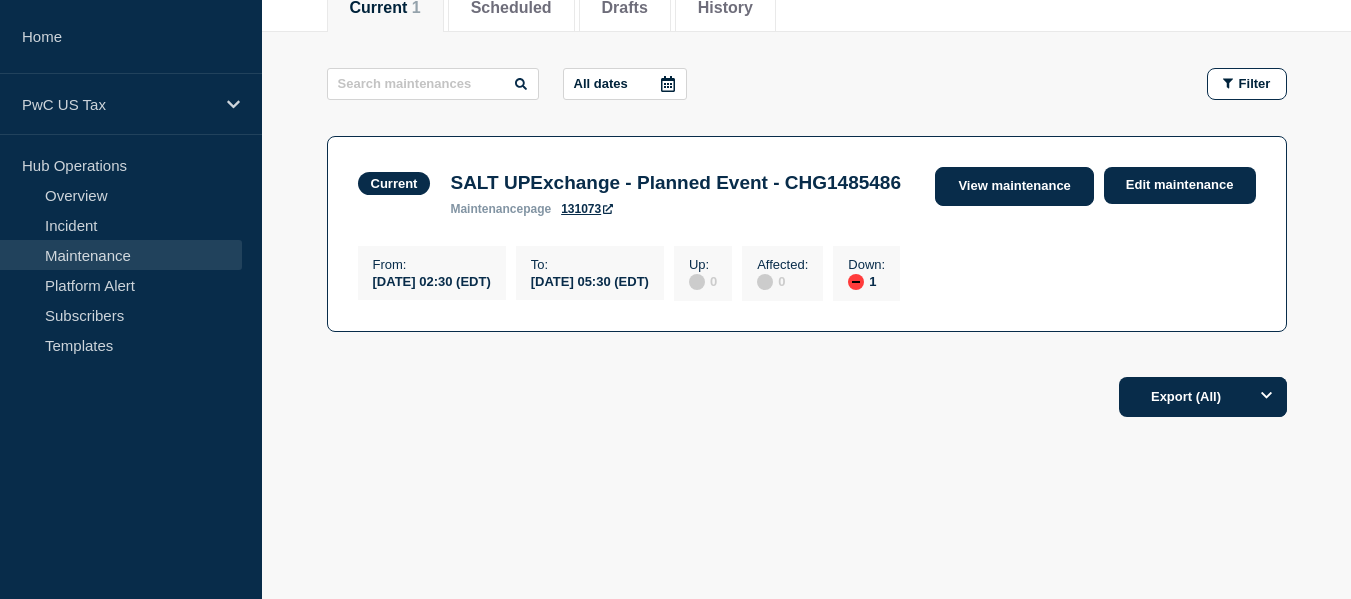 click on "View maintenance" at bounding box center [1014, 186] 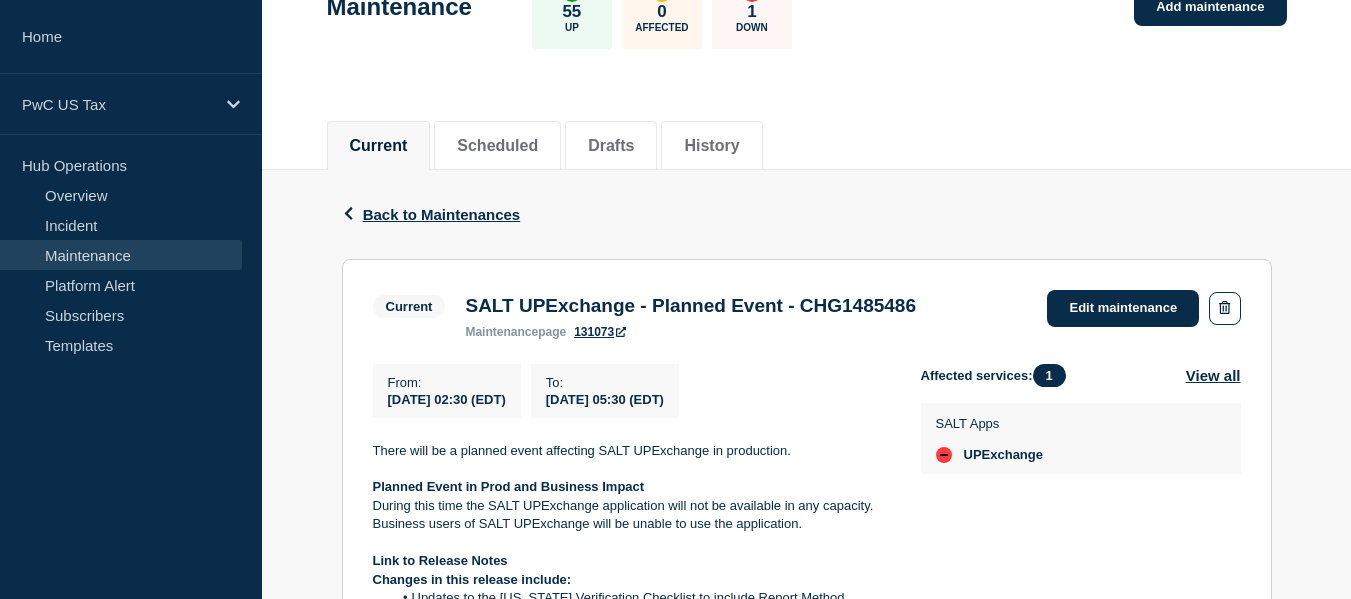 scroll, scrollTop: 0, scrollLeft: 0, axis: both 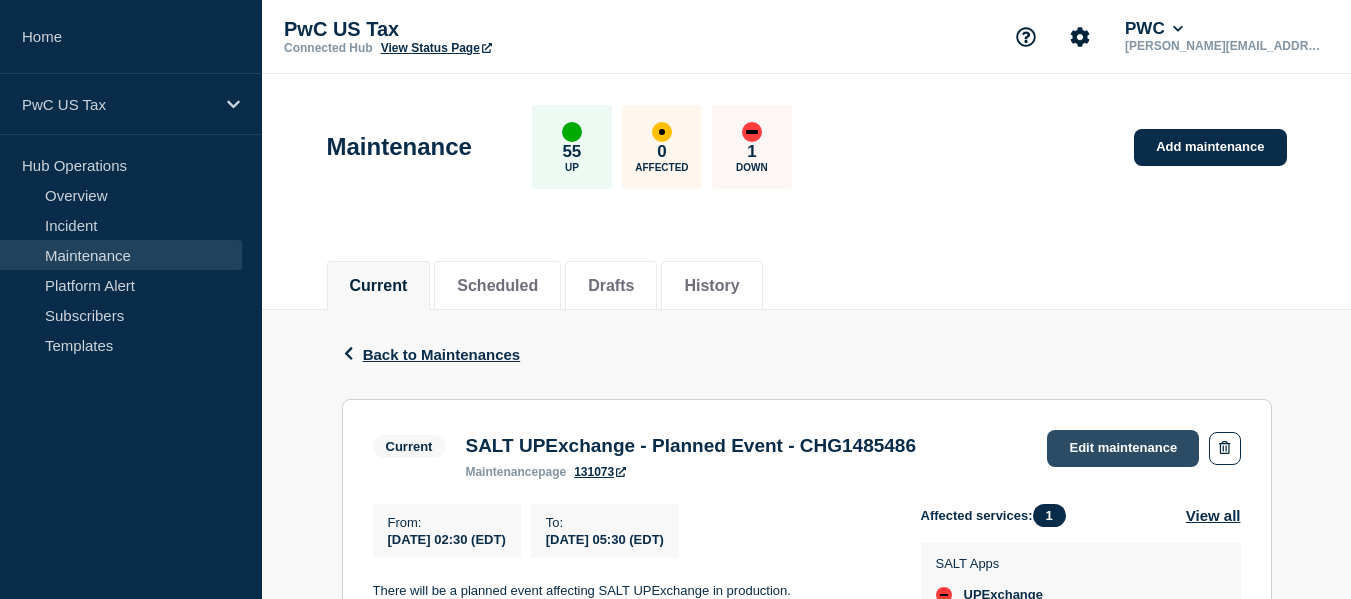 click on "Edit maintenance" 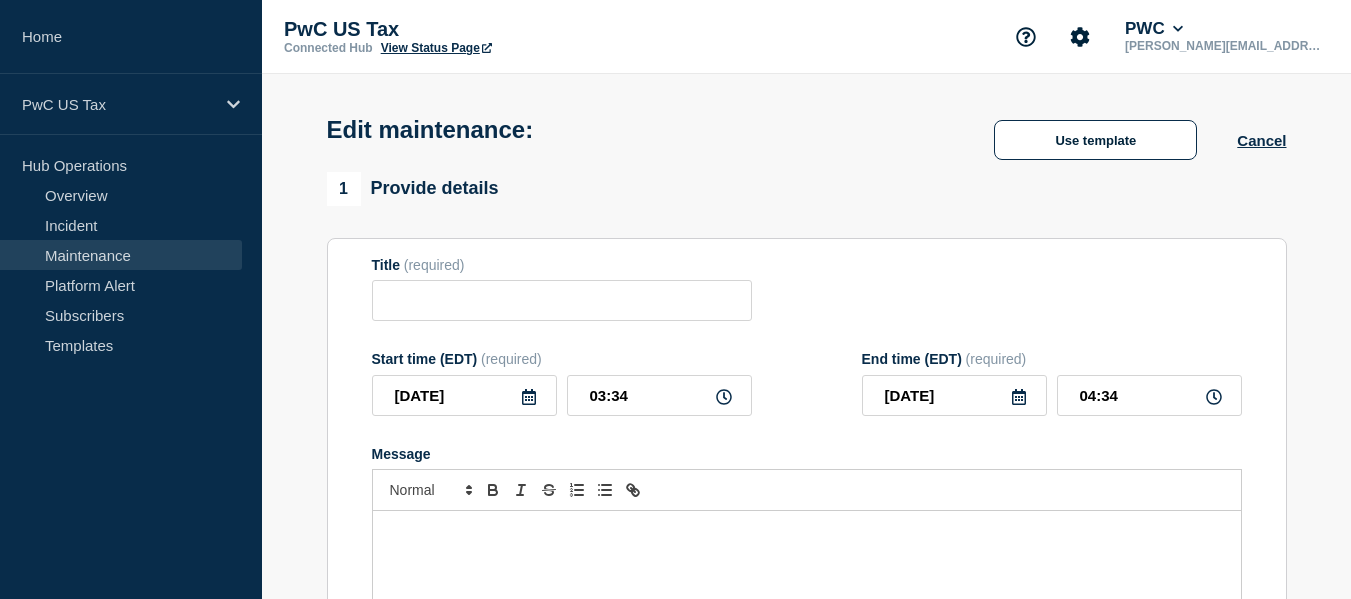 type on "SALT UPExchange - Planned Event - CHG1485486" 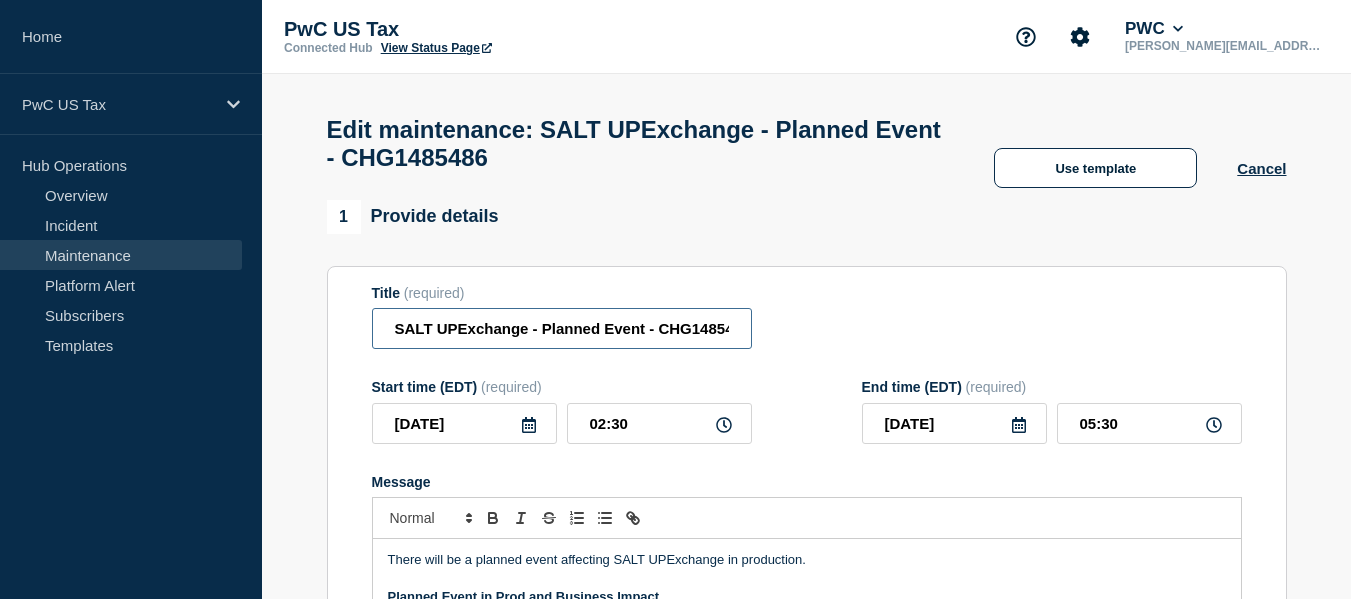 click on "SALT UPExchange - Planned Event - CHG1485486" at bounding box center (562, 328) 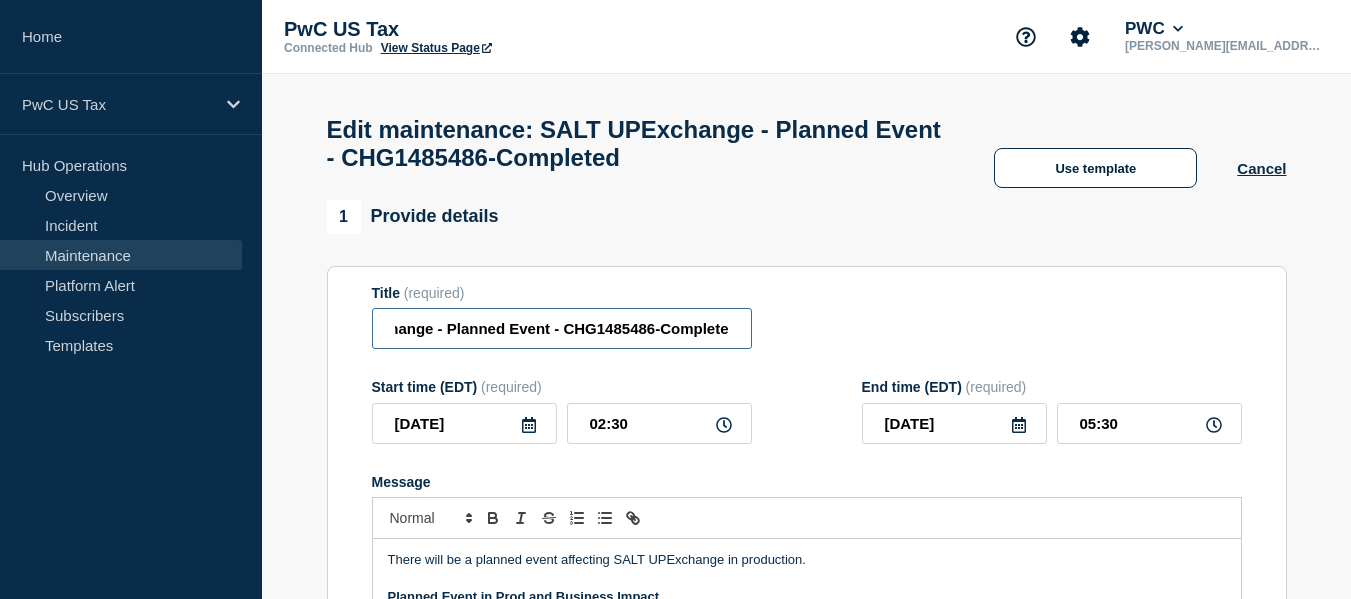 scroll, scrollTop: 0, scrollLeft: 104, axis: horizontal 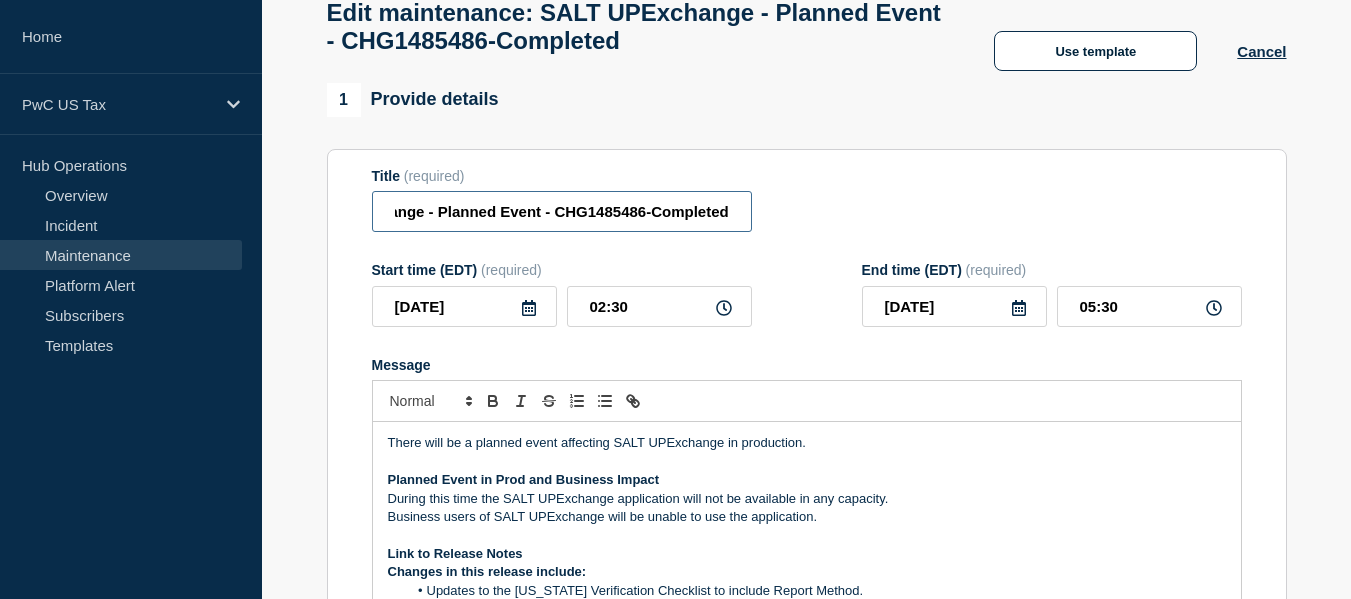 type on "SALT UPExchange - Planned Event - CHG1485486-Completed" 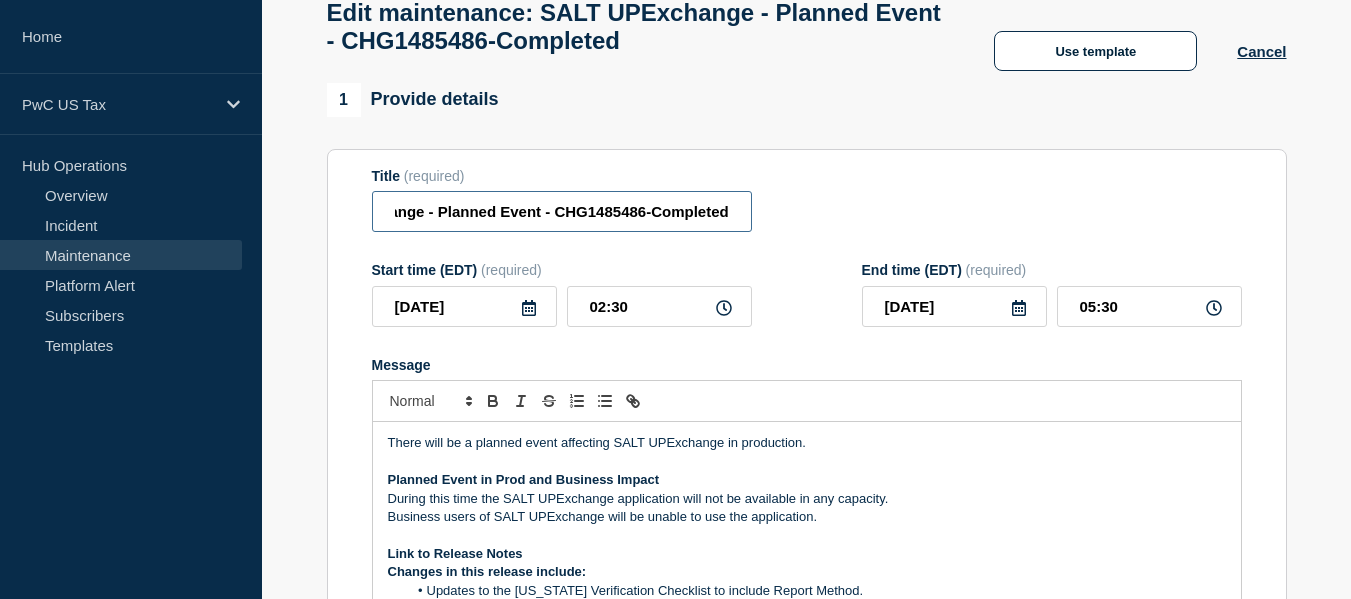 scroll, scrollTop: 0, scrollLeft: 0, axis: both 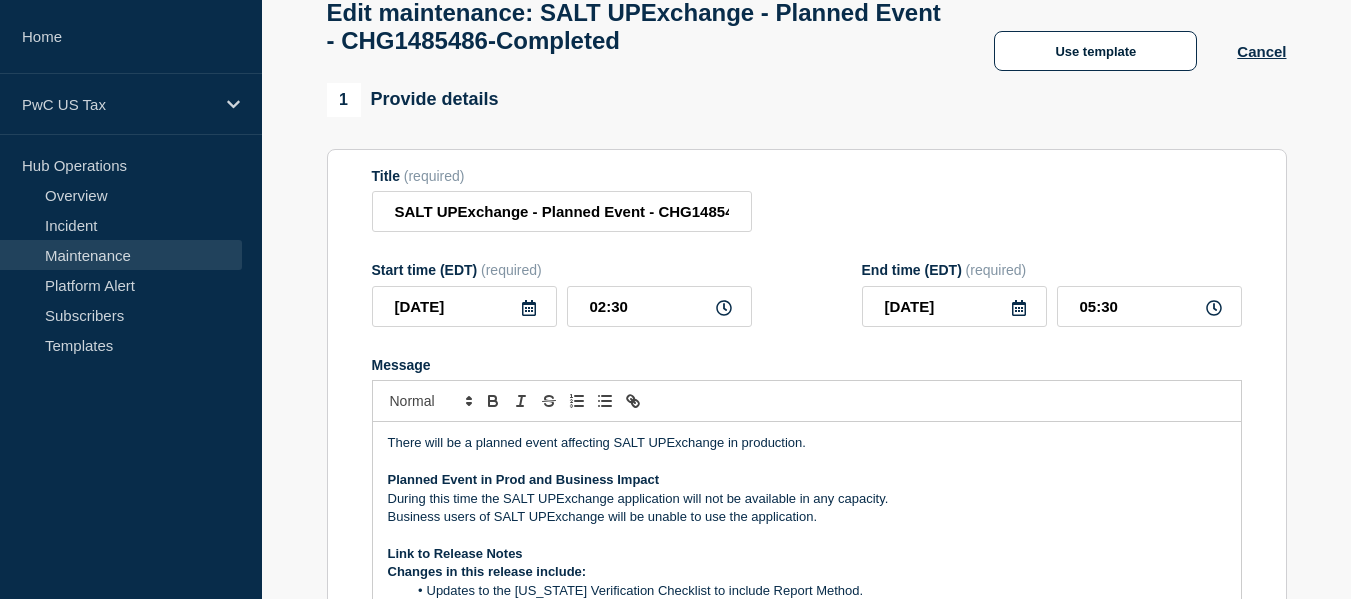 click 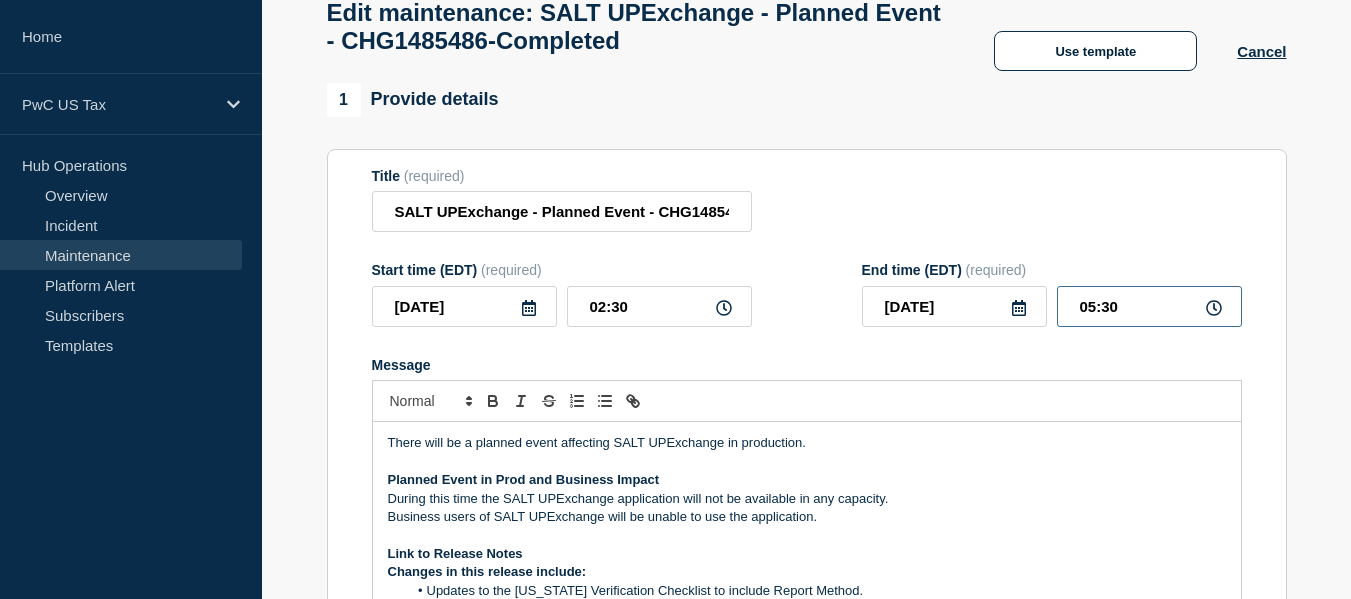 click on "05:30" at bounding box center [1149, 306] 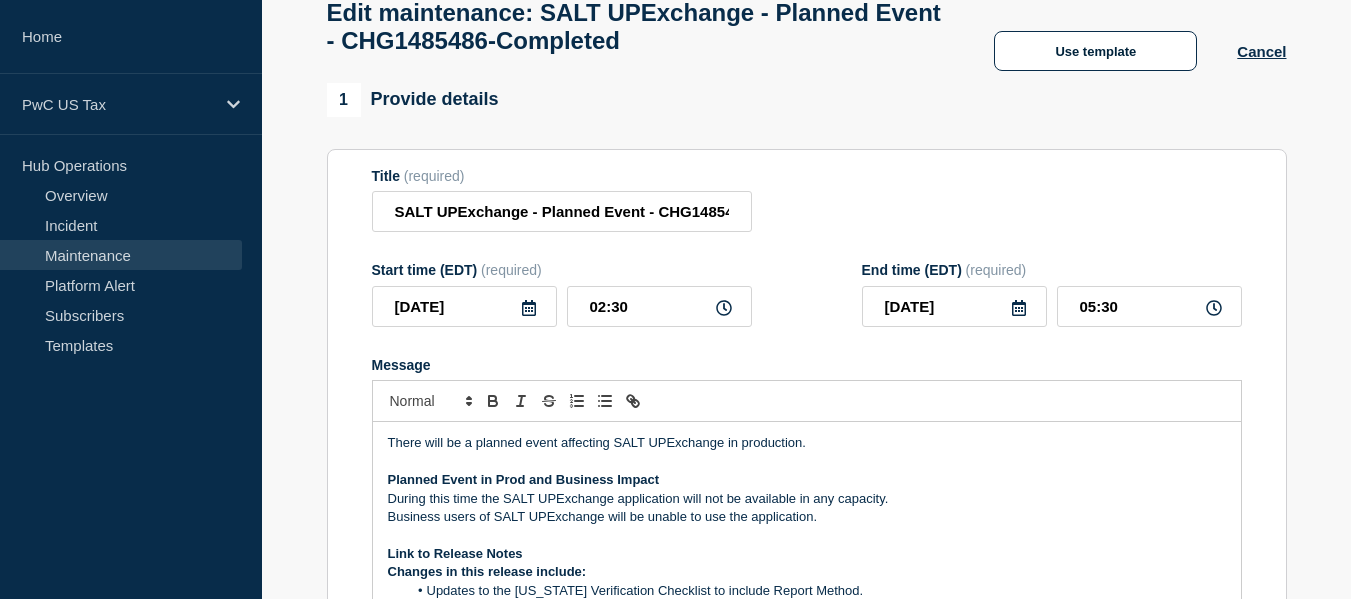 click 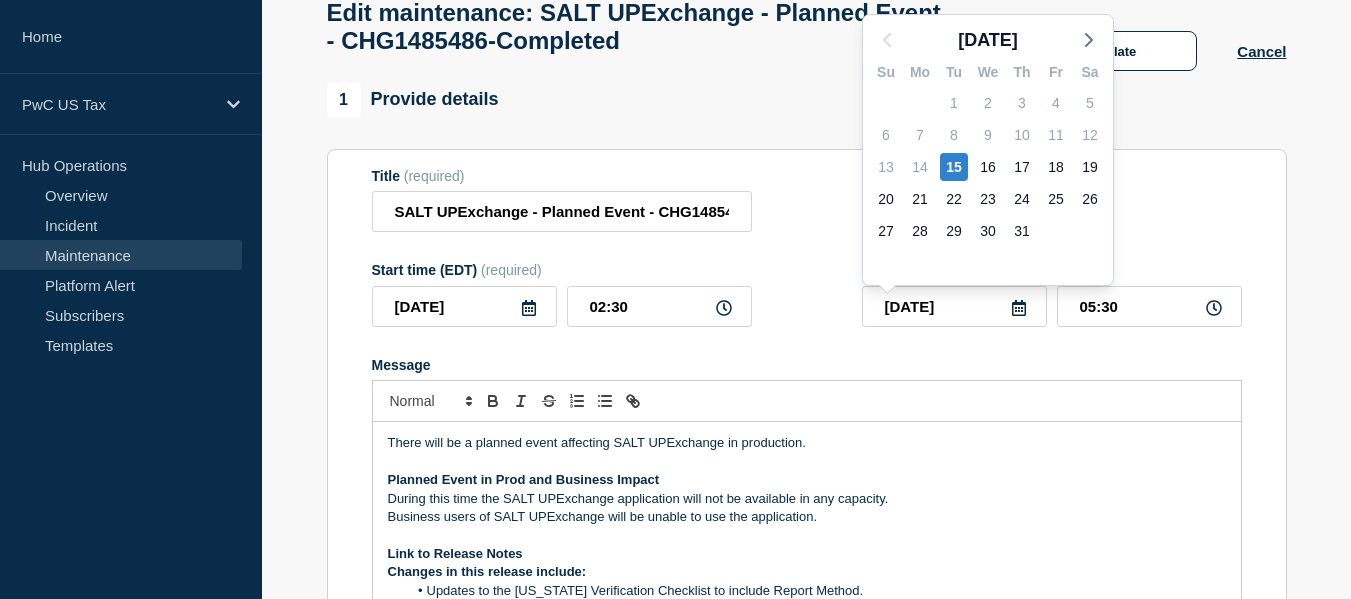 click 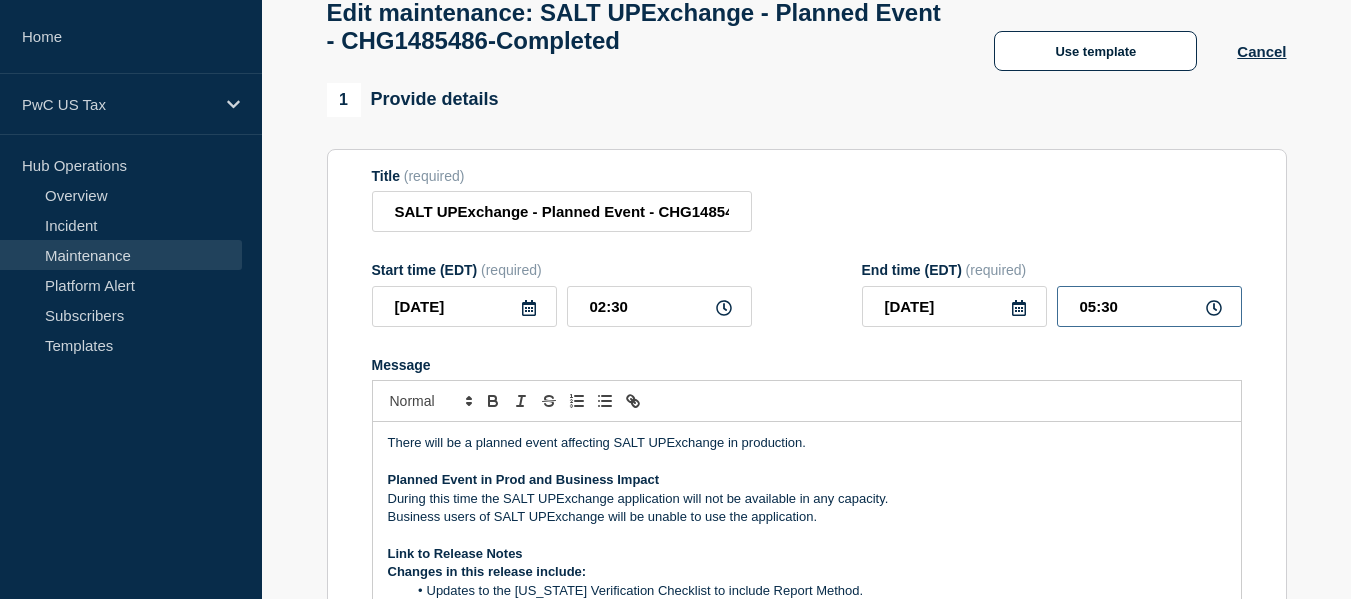 click on "05:30" at bounding box center [1149, 306] 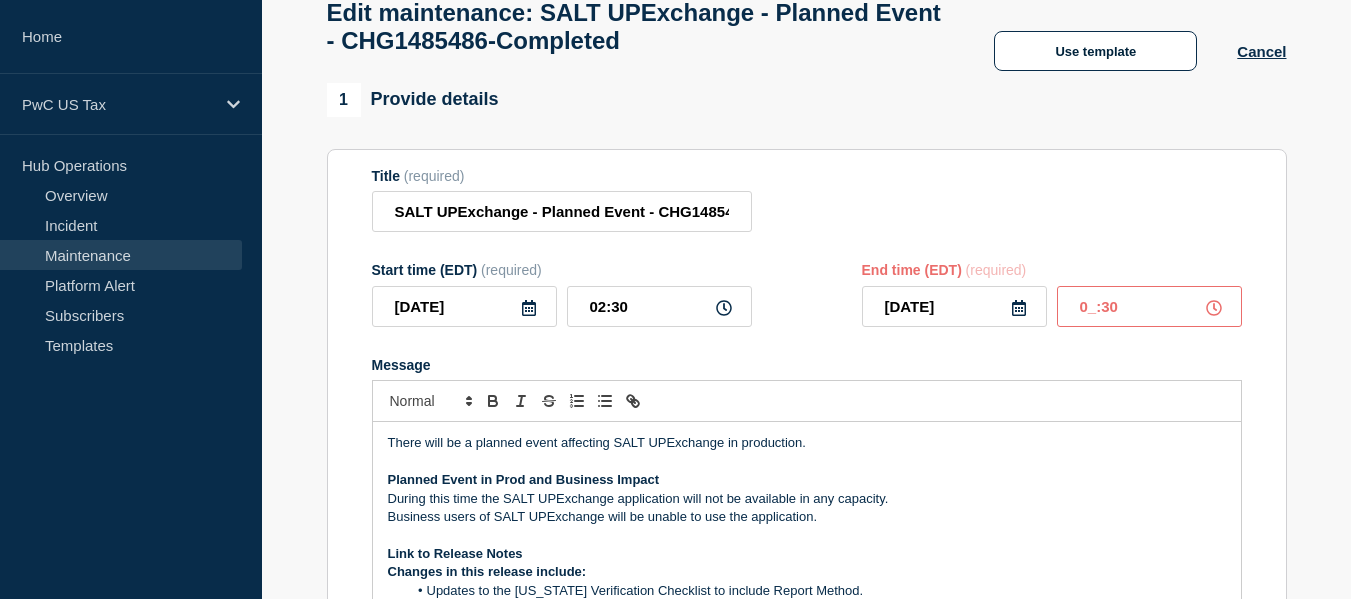 type on "03:30" 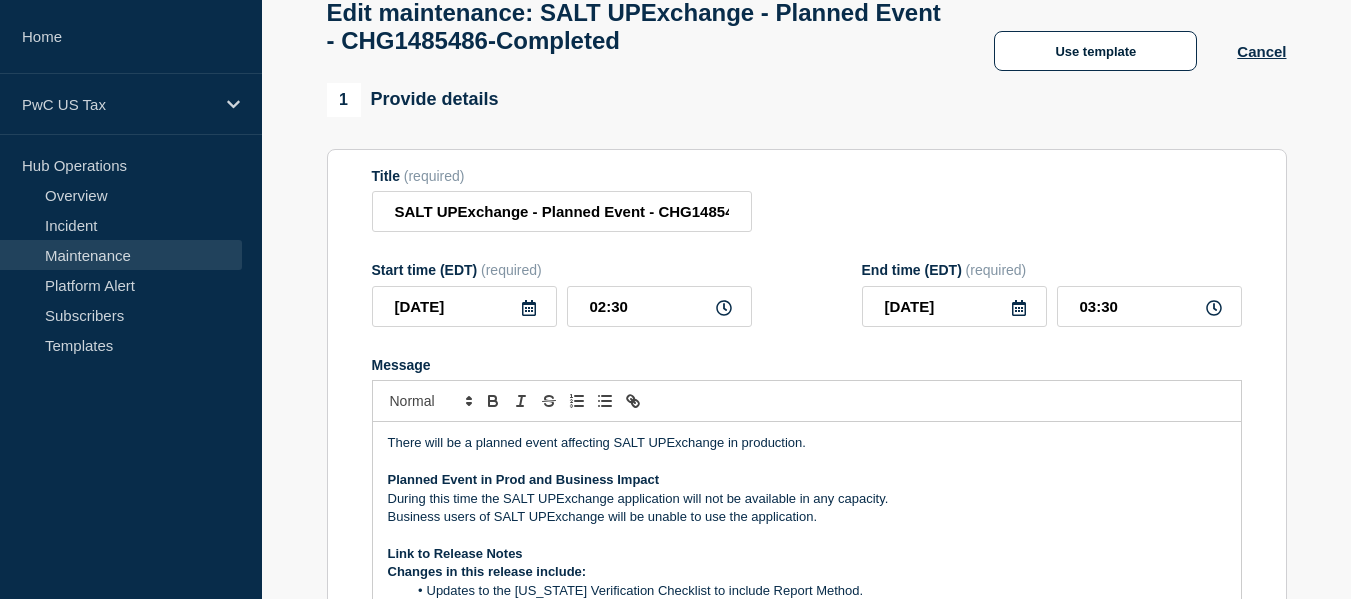 click on "Message" at bounding box center [807, 365] 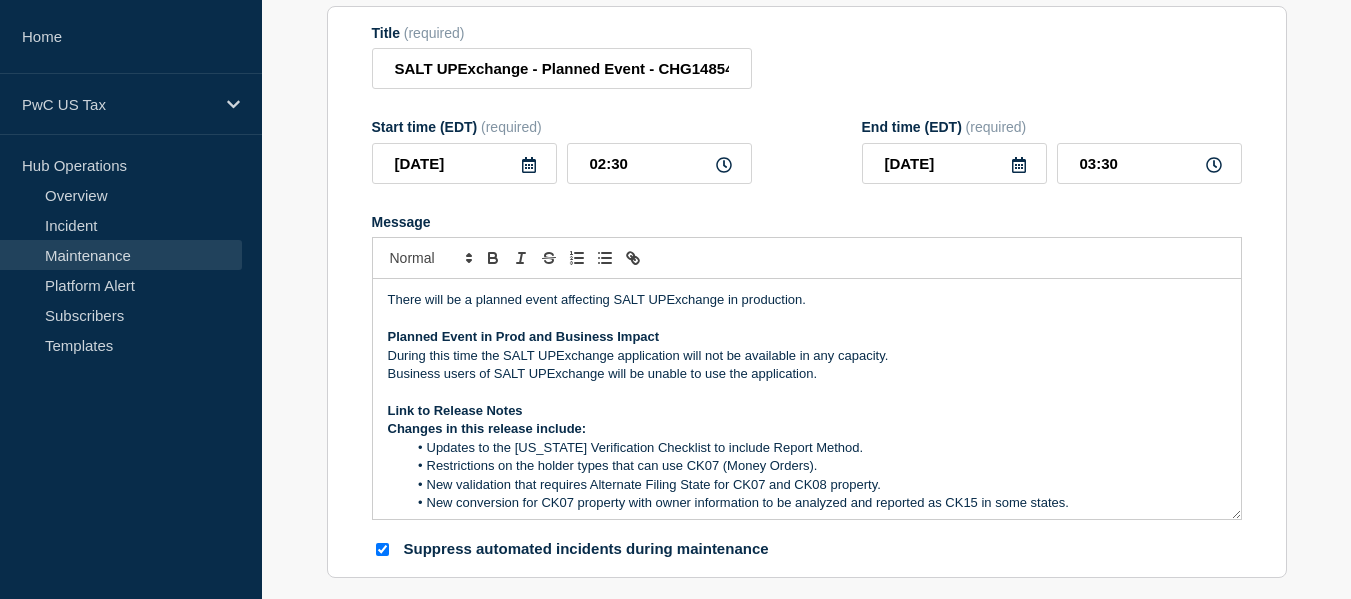 scroll, scrollTop: 273, scrollLeft: 0, axis: vertical 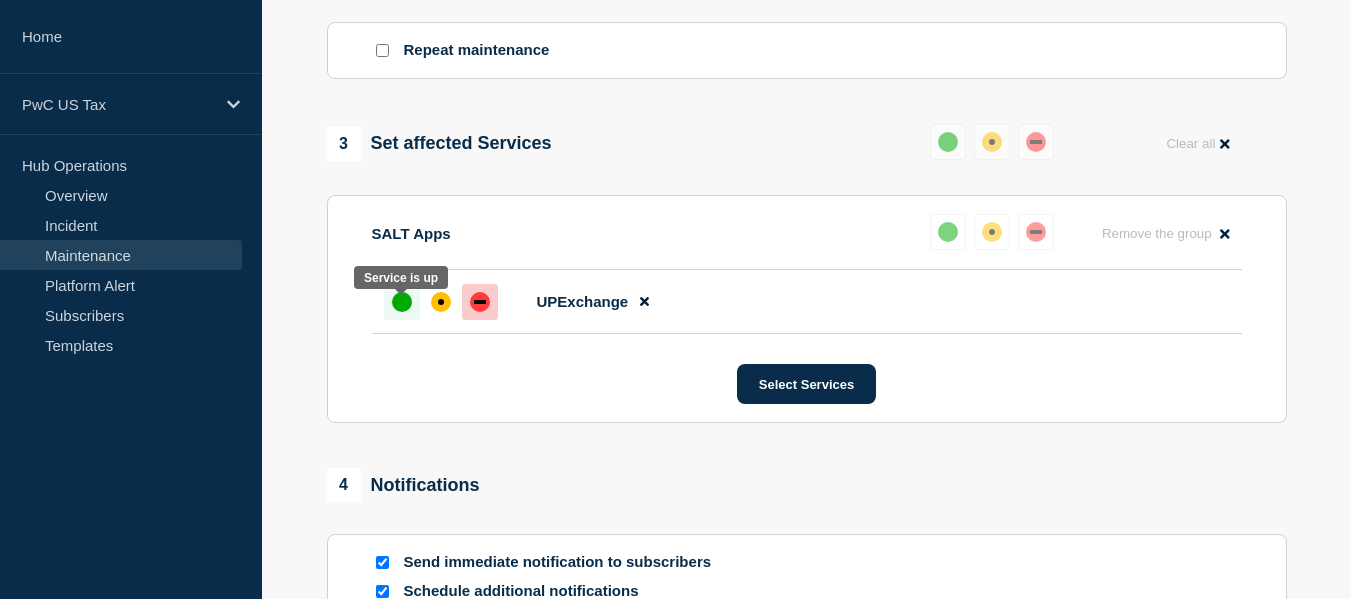 click at bounding box center [402, 302] 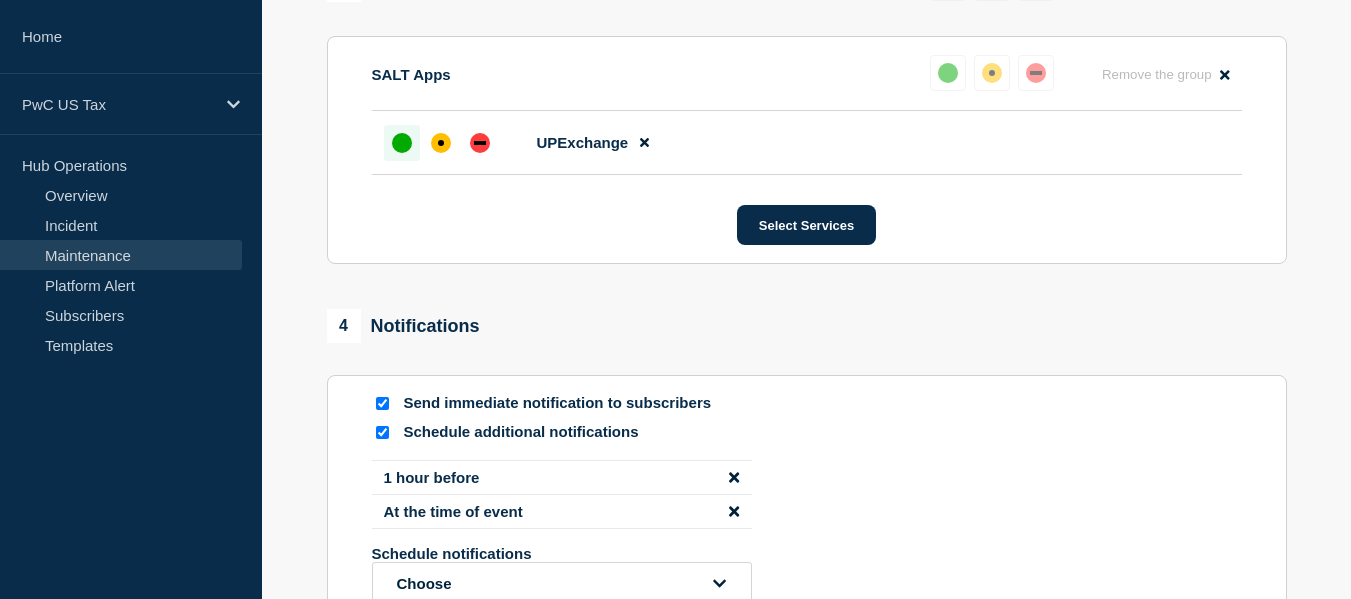 scroll, scrollTop: 1134, scrollLeft: 0, axis: vertical 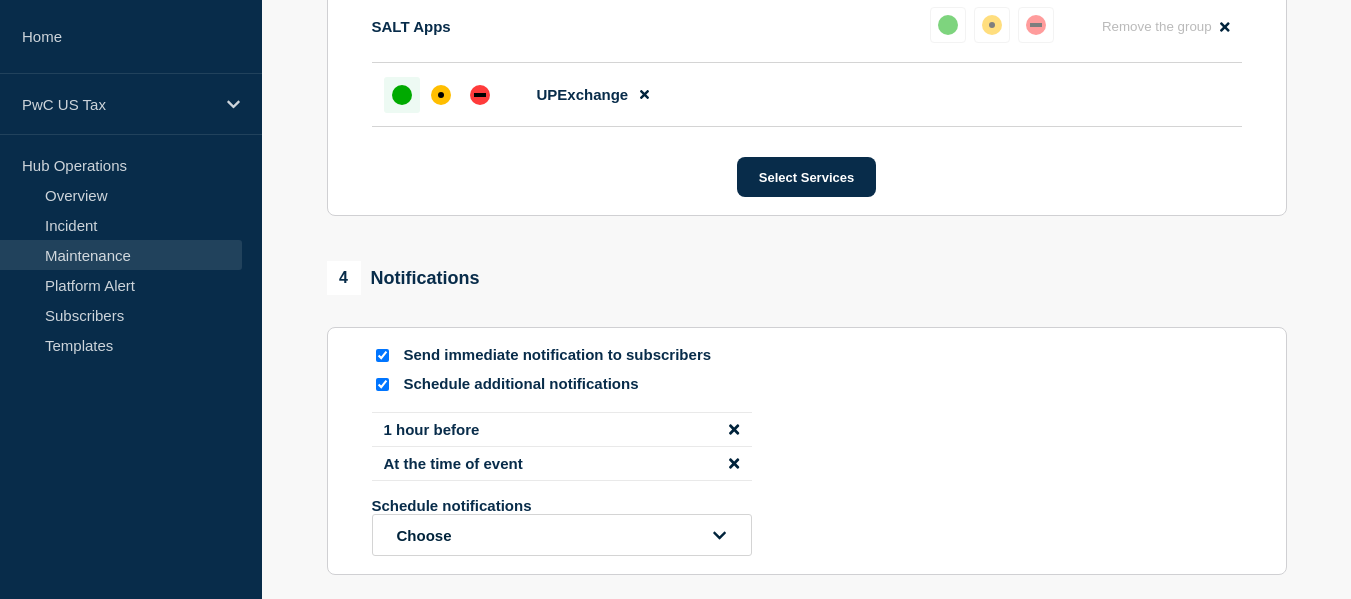 click at bounding box center [382, 384] 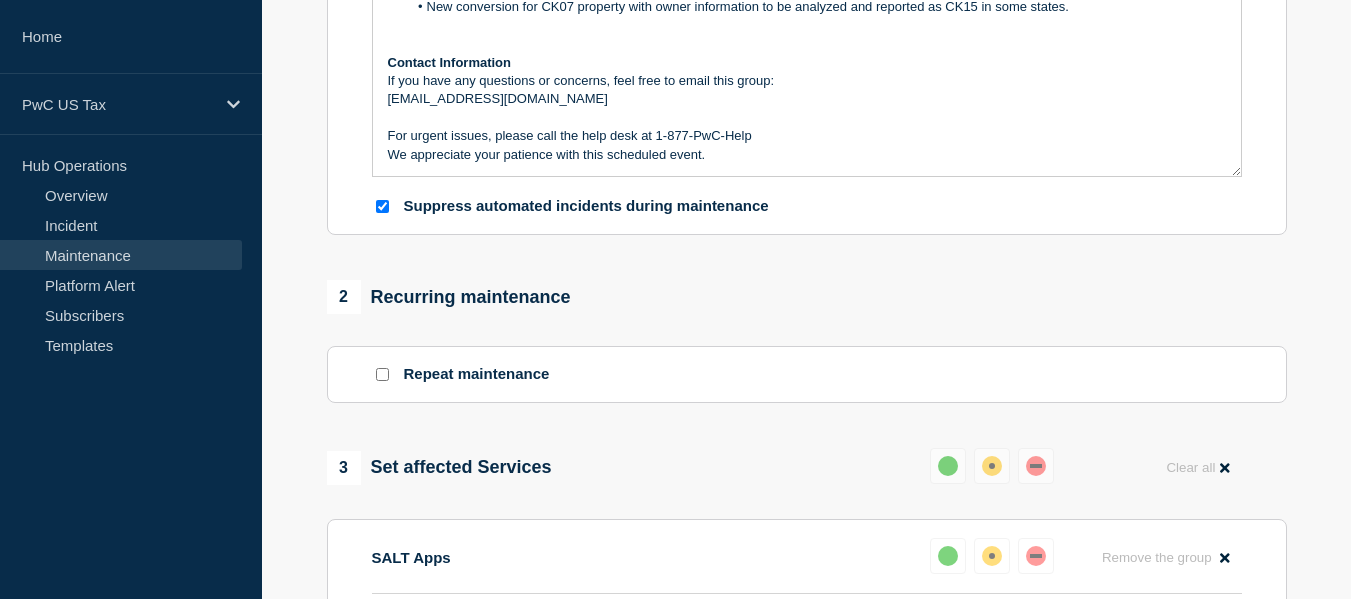 scroll, scrollTop: 598, scrollLeft: 0, axis: vertical 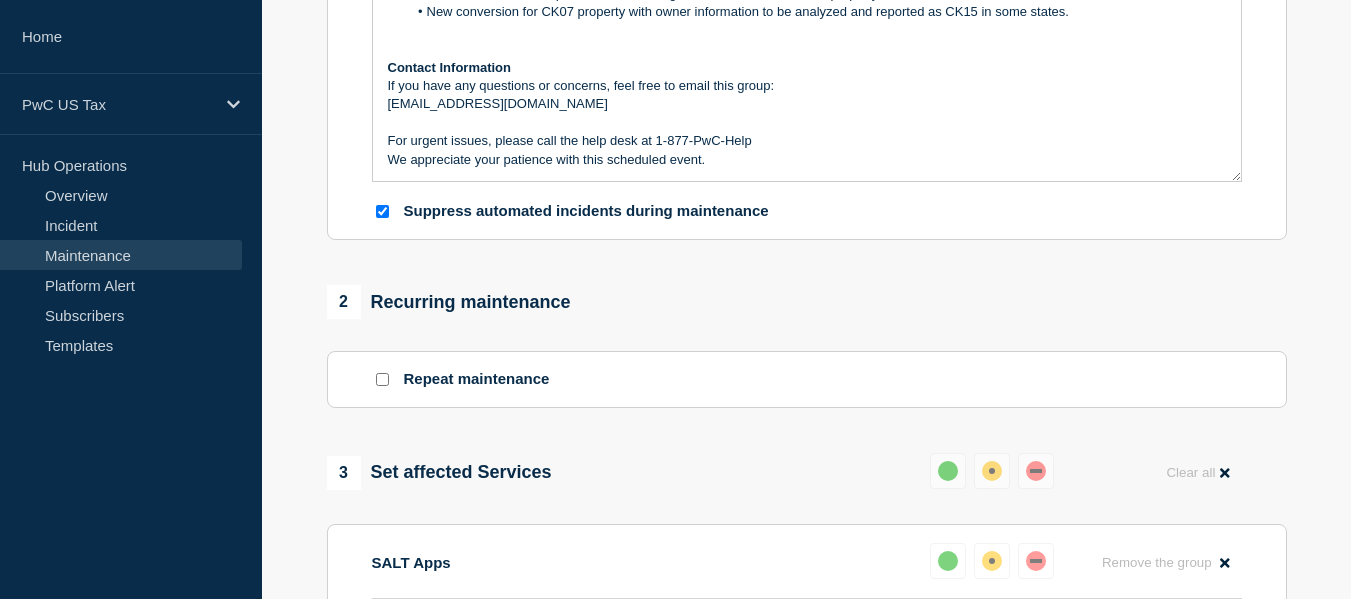 click at bounding box center (382, 211) 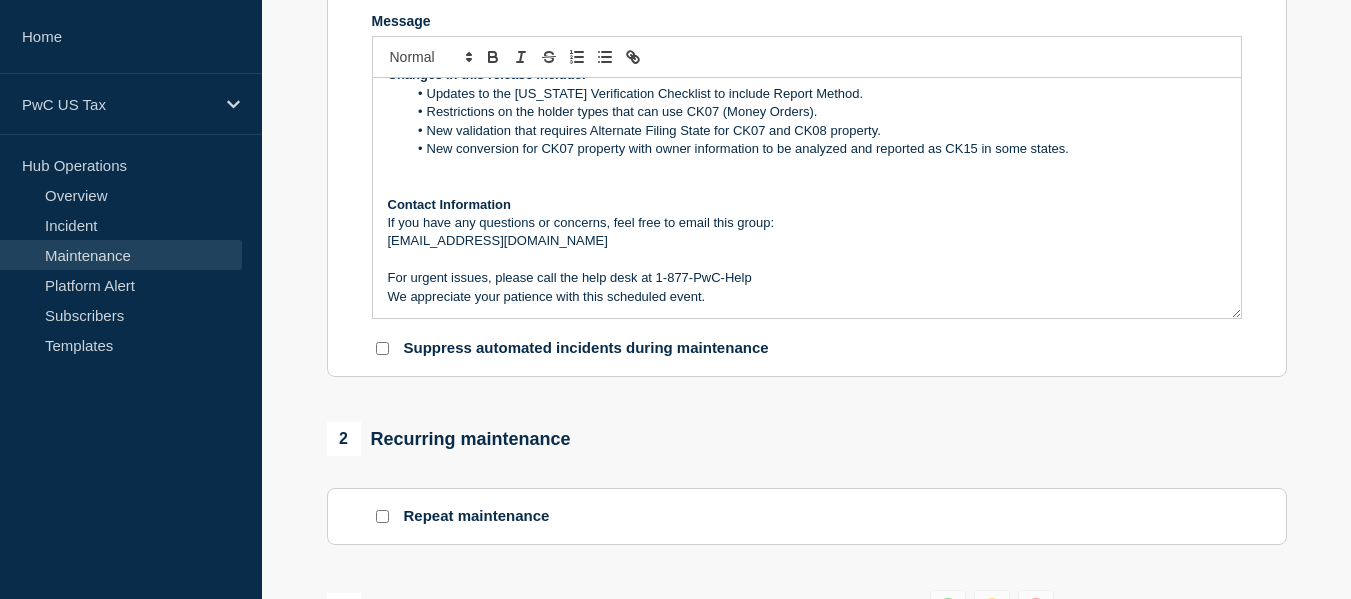 scroll, scrollTop: 456, scrollLeft: 0, axis: vertical 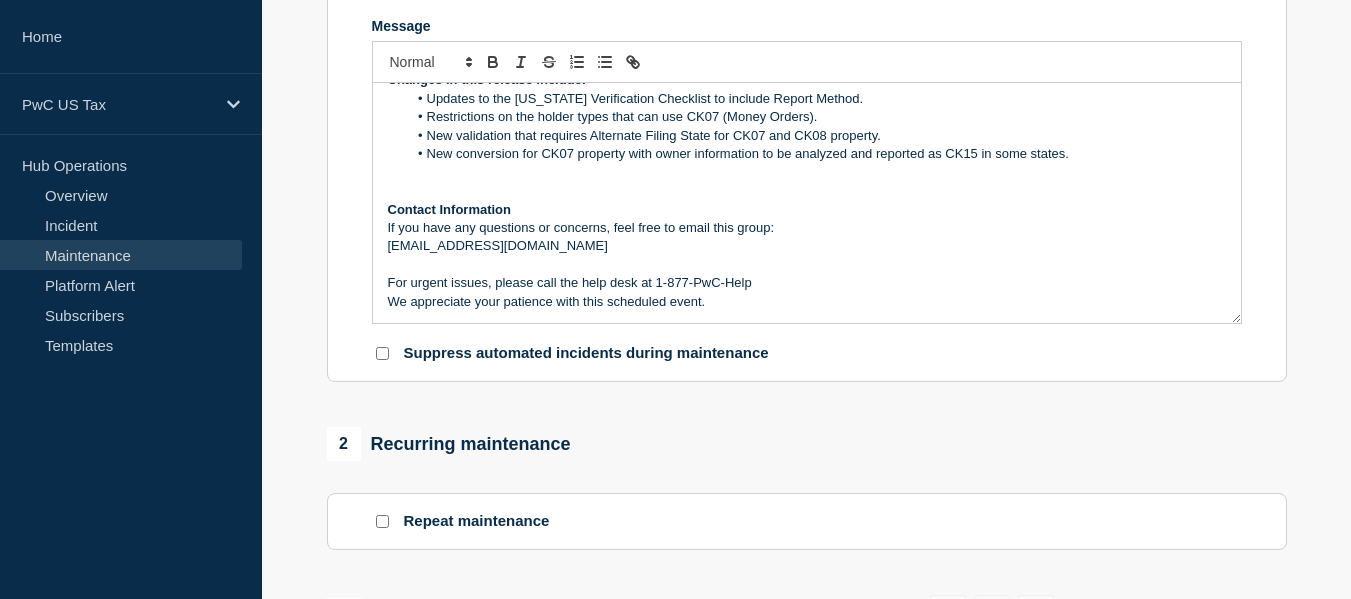 click on "Suppress automated incidents during maintenance" at bounding box center [586, 353] 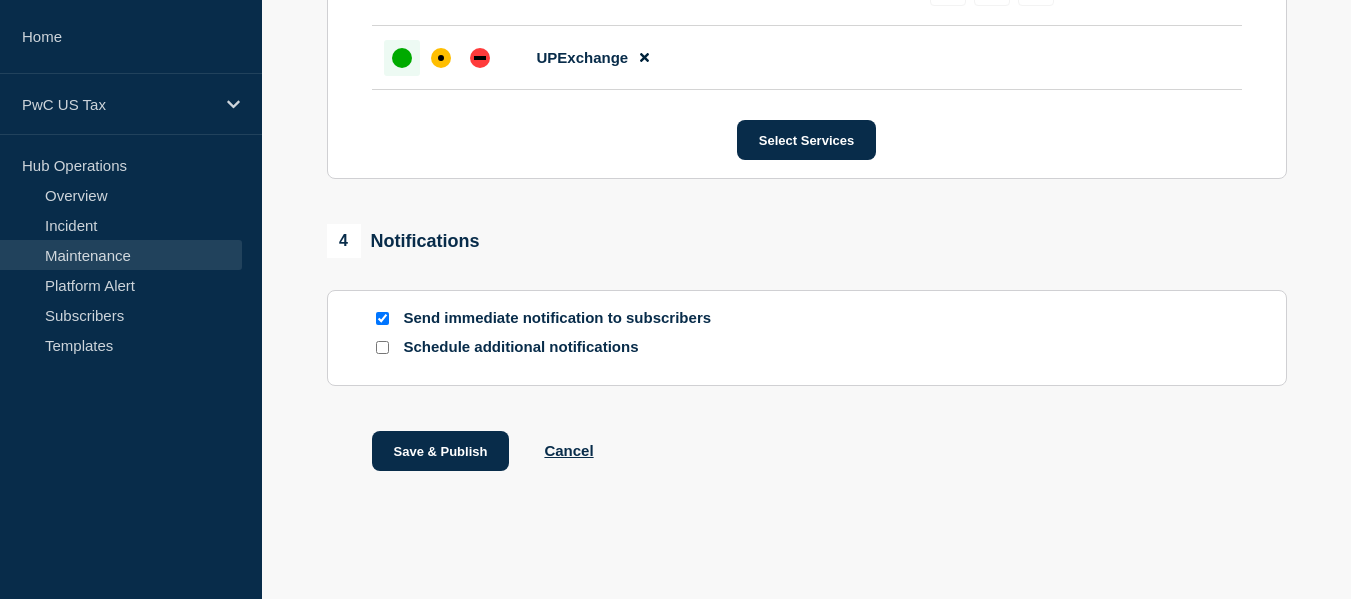 scroll, scrollTop: 1175, scrollLeft: 0, axis: vertical 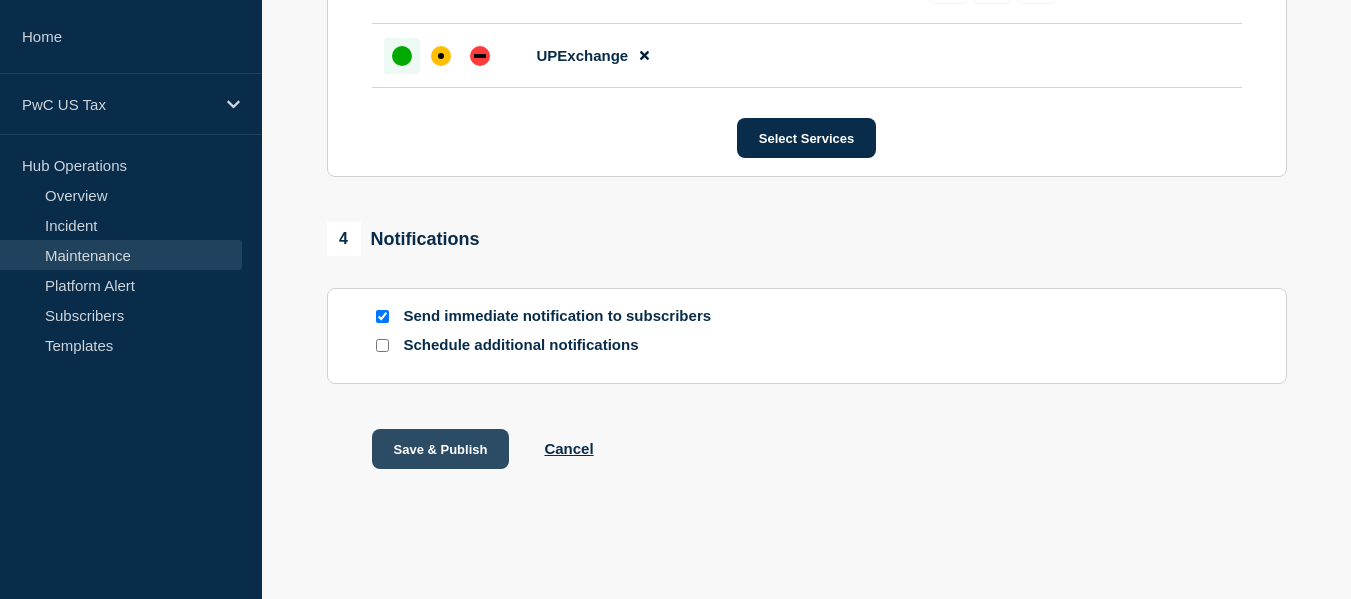 click on "Save & Publish" at bounding box center (441, 449) 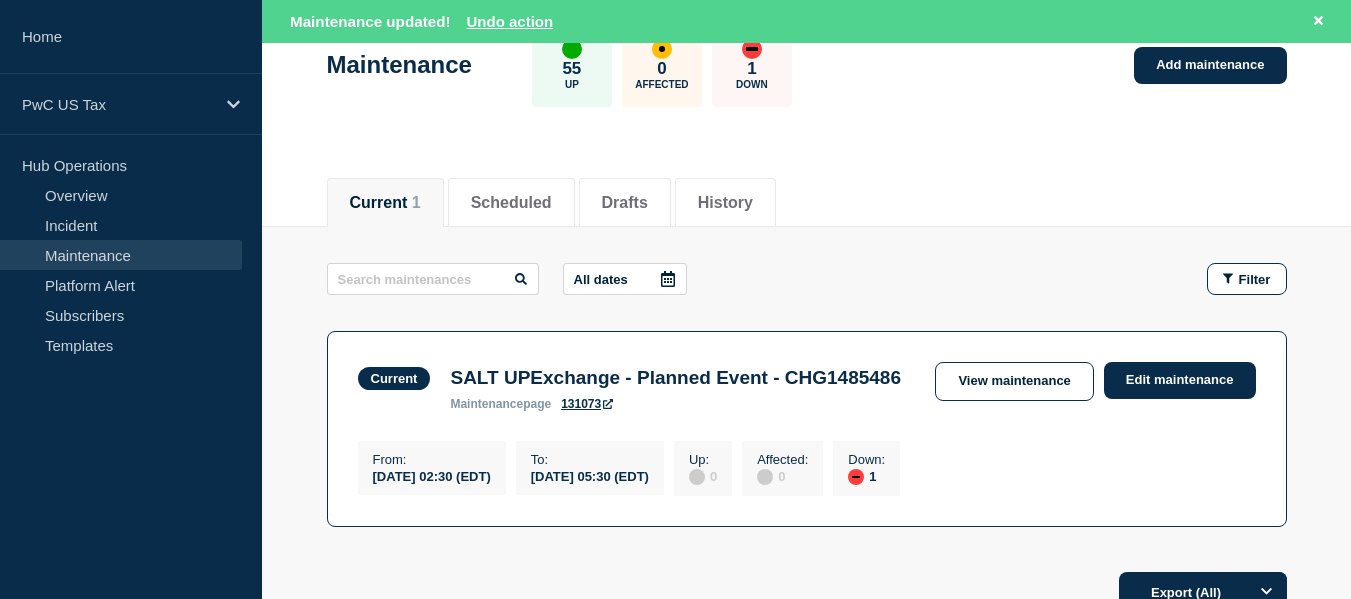scroll, scrollTop: 123, scrollLeft: 0, axis: vertical 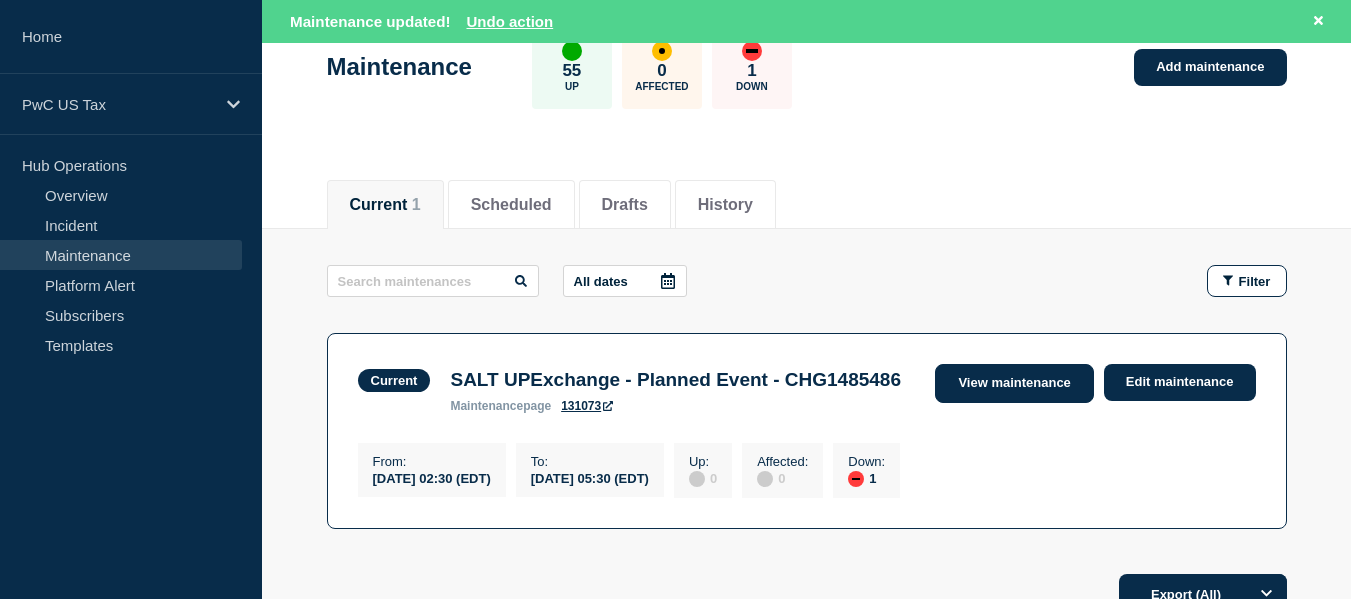 click on "View maintenance" at bounding box center (1014, 383) 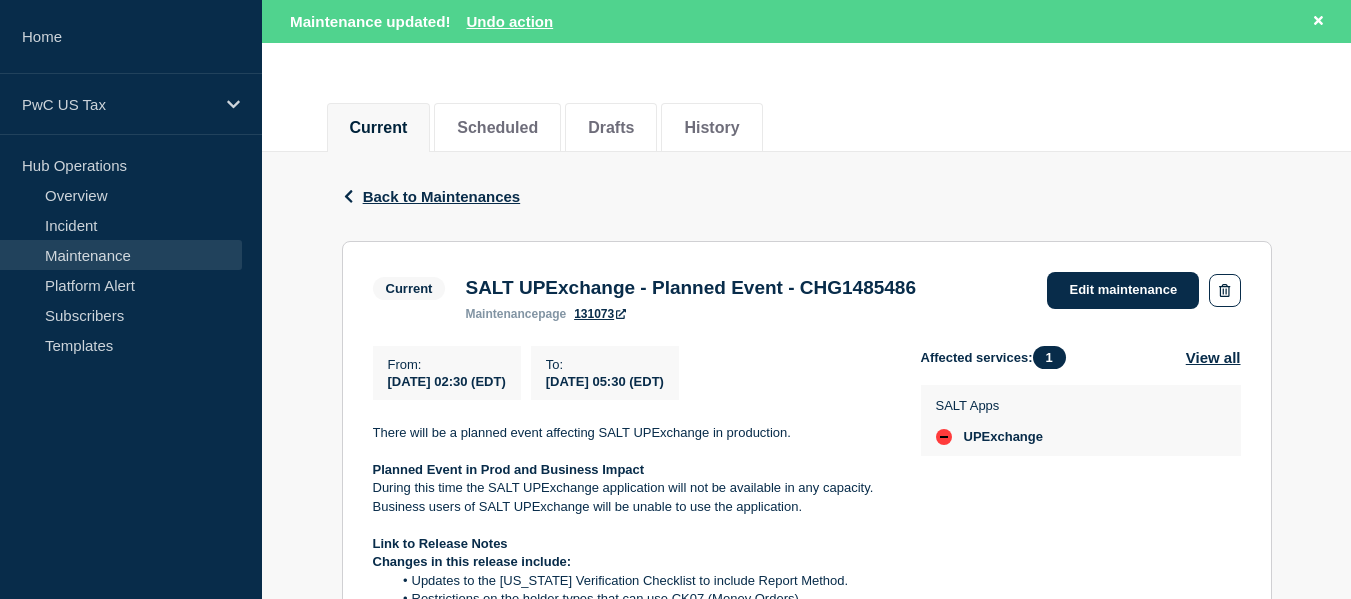 scroll, scrollTop: 0, scrollLeft: 0, axis: both 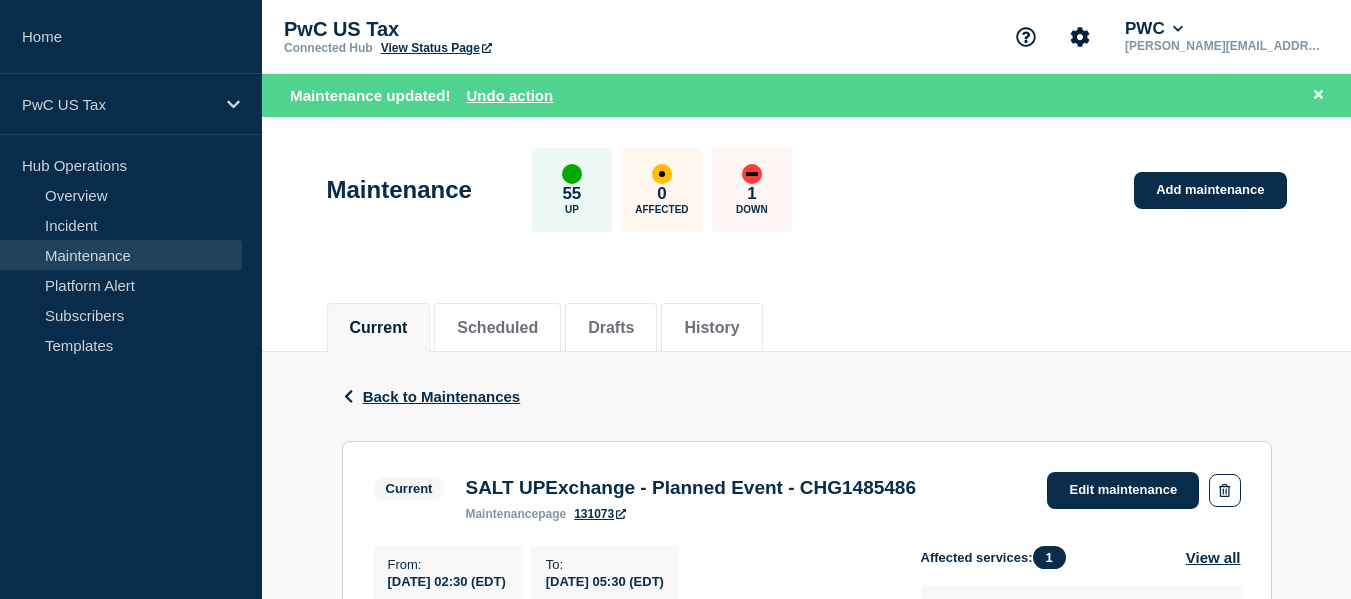 click on "Maintenance" at bounding box center (121, 255) 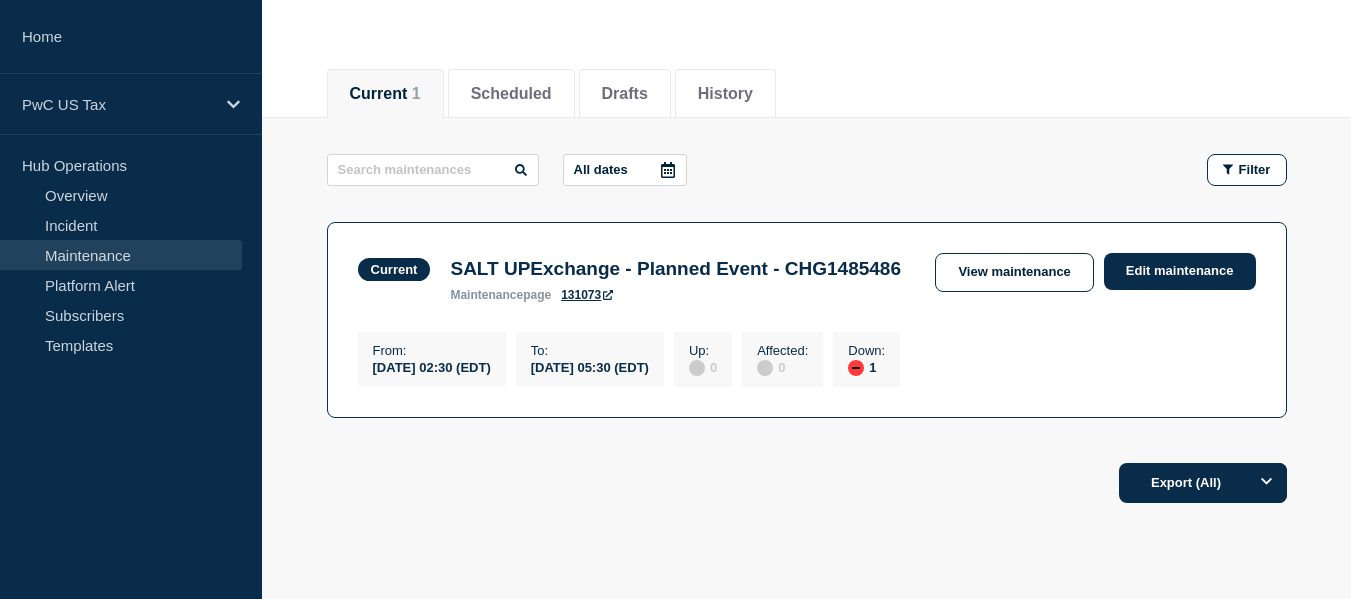 scroll, scrollTop: 196, scrollLeft: 0, axis: vertical 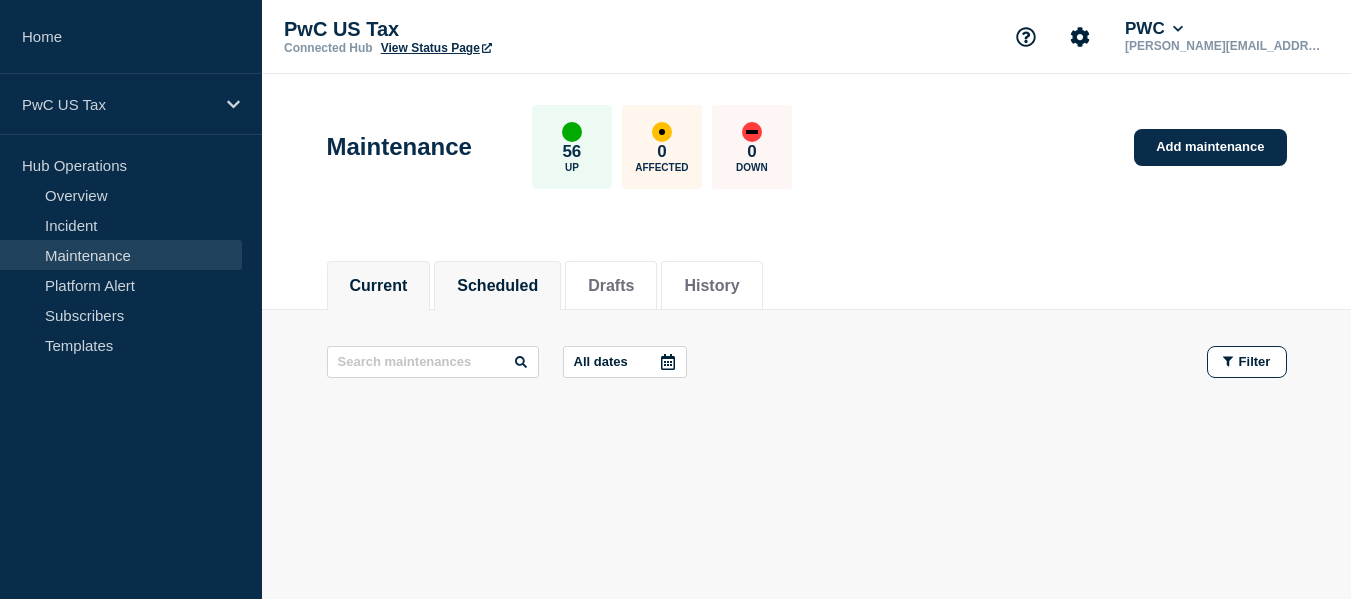 click on "Scheduled" at bounding box center [497, 286] 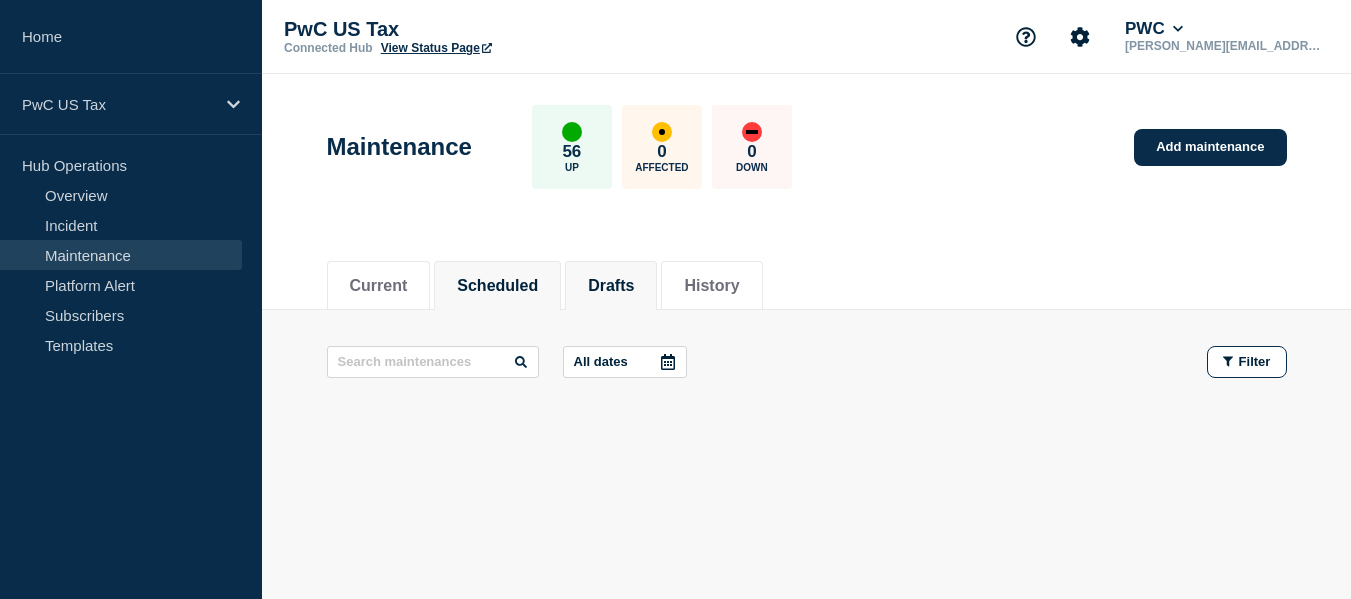 click on "Drafts" at bounding box center (611, 286) 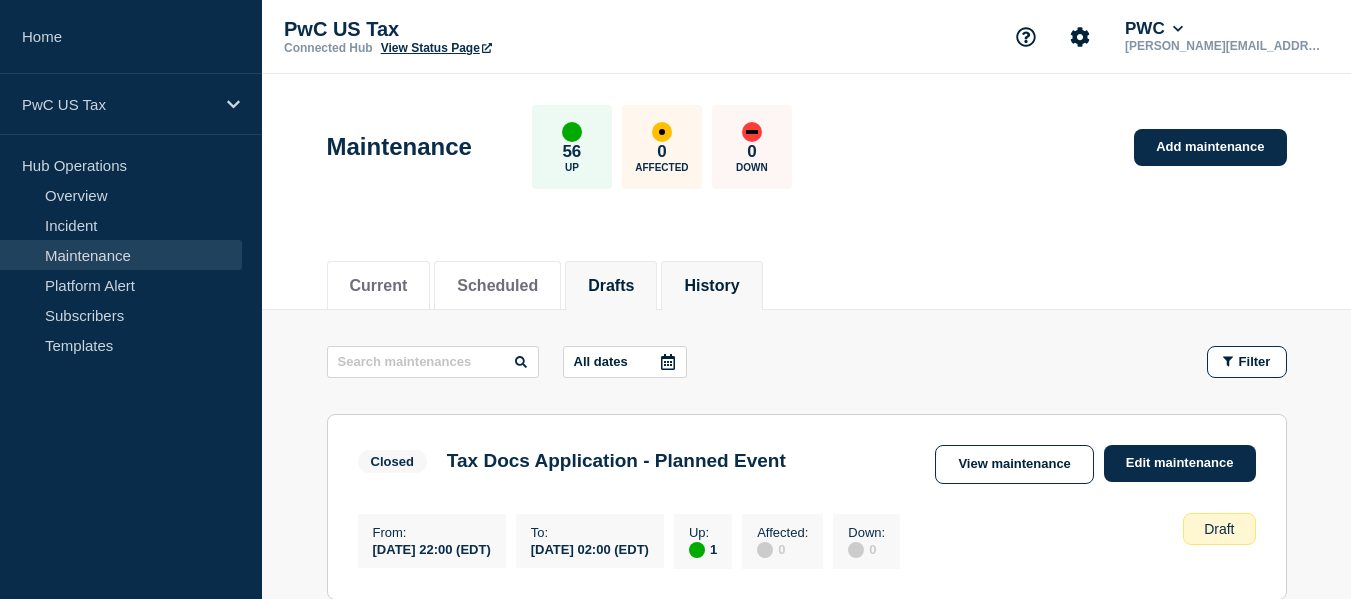 click on "History" at bounding box center [711, 286] 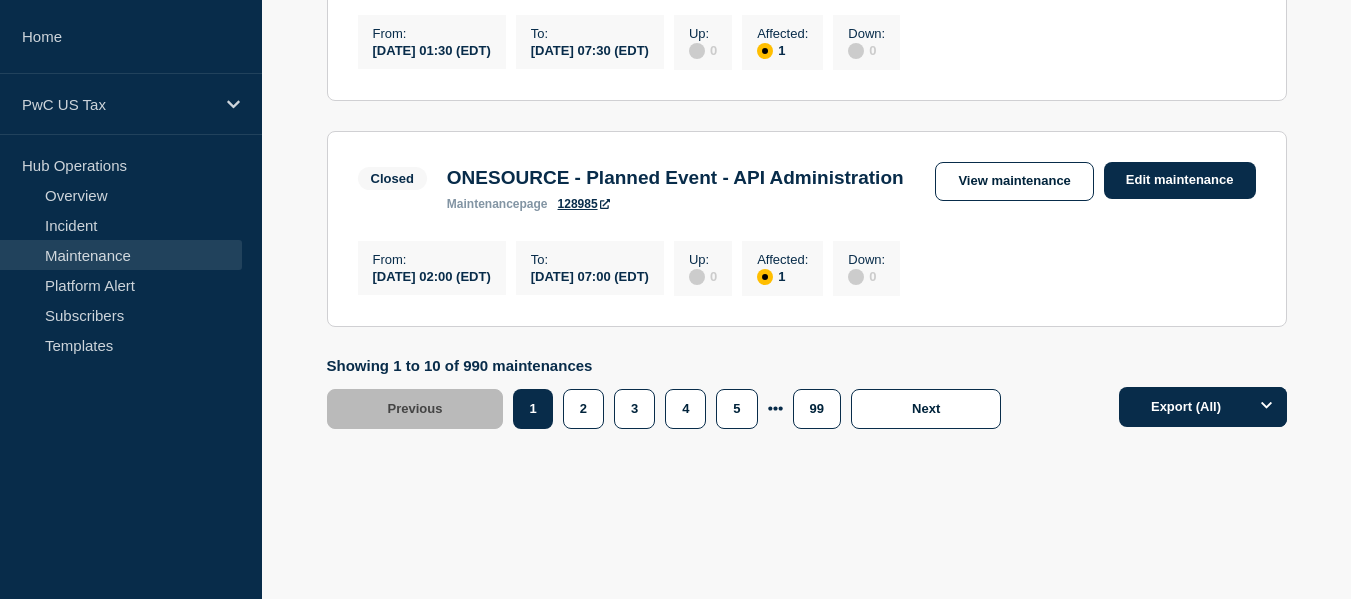 scroll, scrollTop: 2559, scrollLeft: 0, axis: vertical 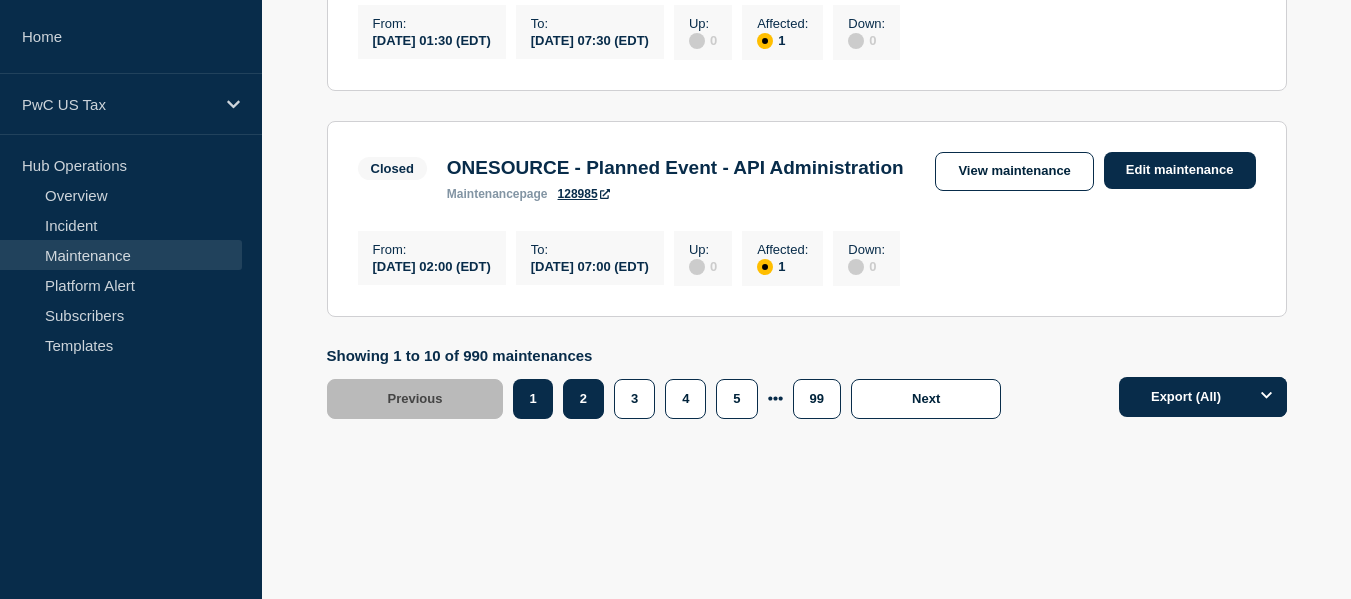 click on "2" at bounding box center (583, 399) 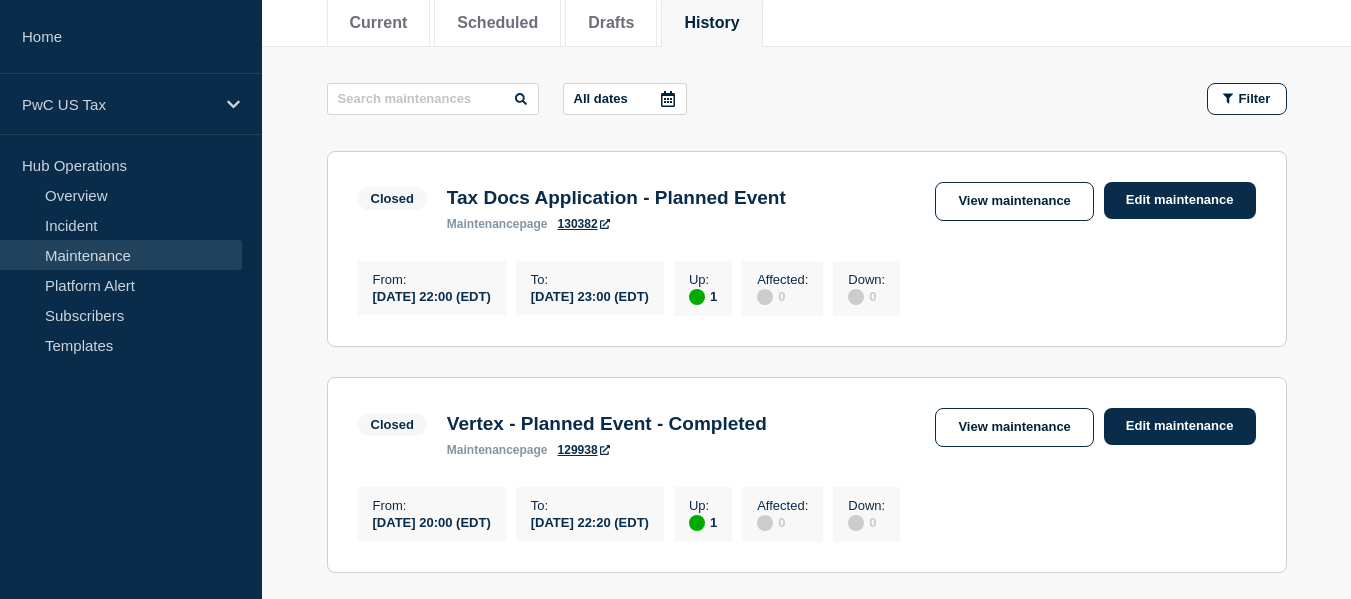 scroll, scrollTop: 0, scrollLeft: 0, axis: both 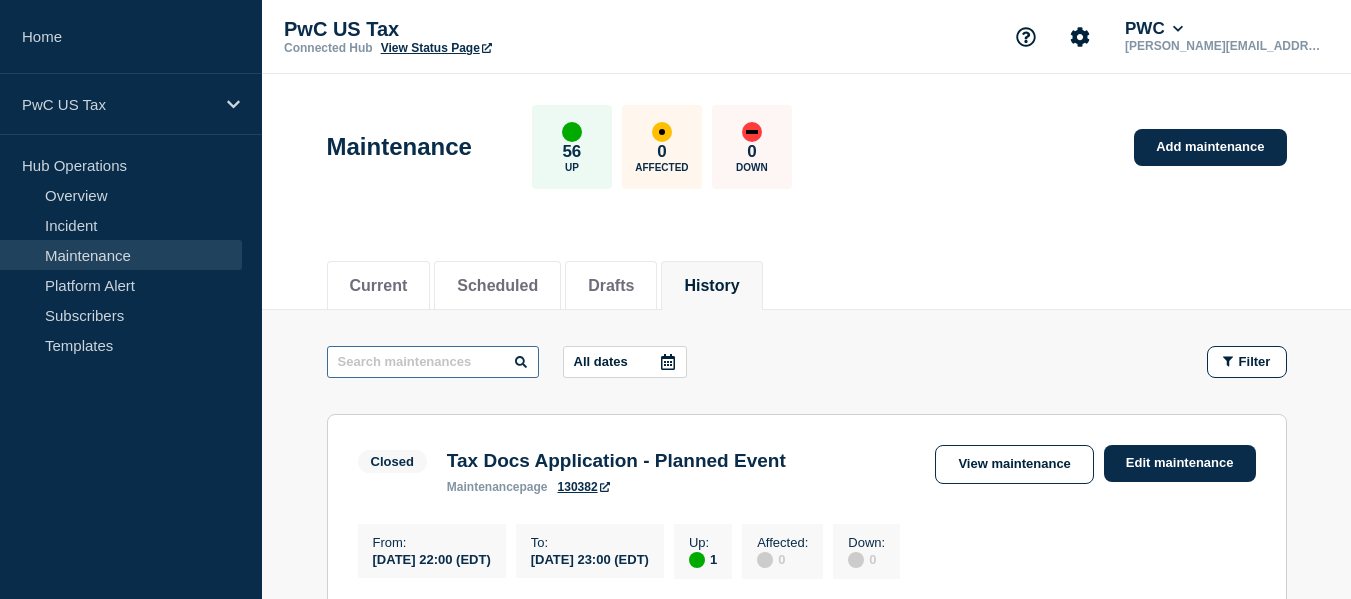 click at bounding box center (433, 362) 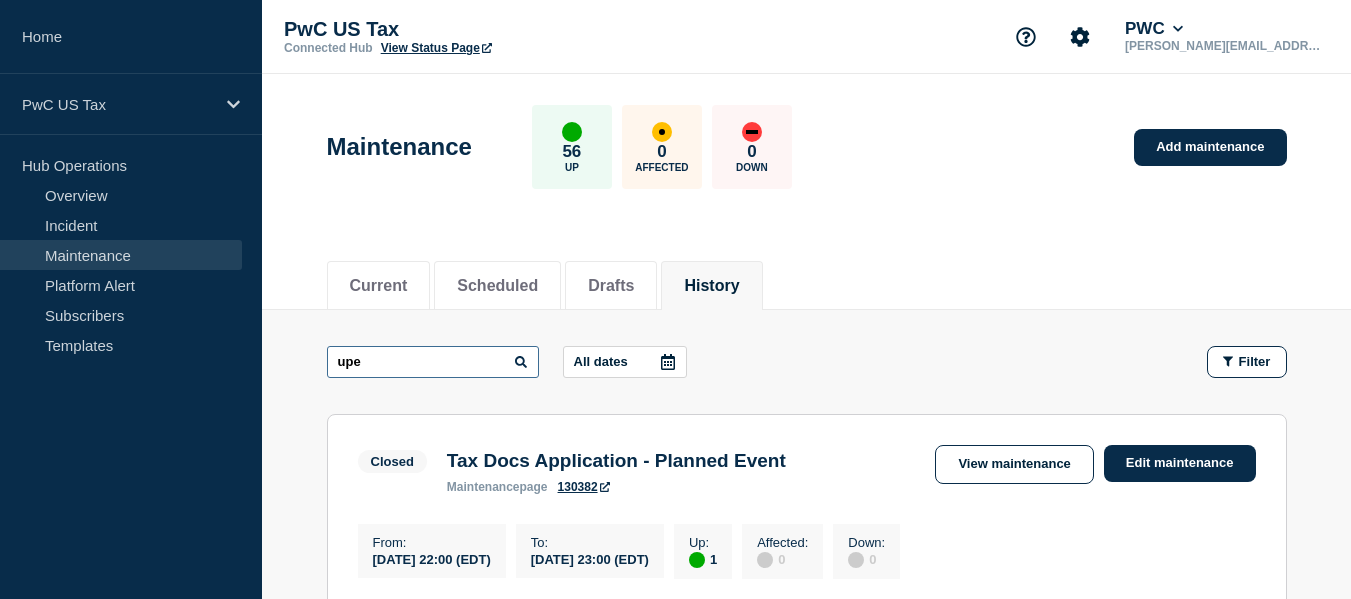 type on "upe" 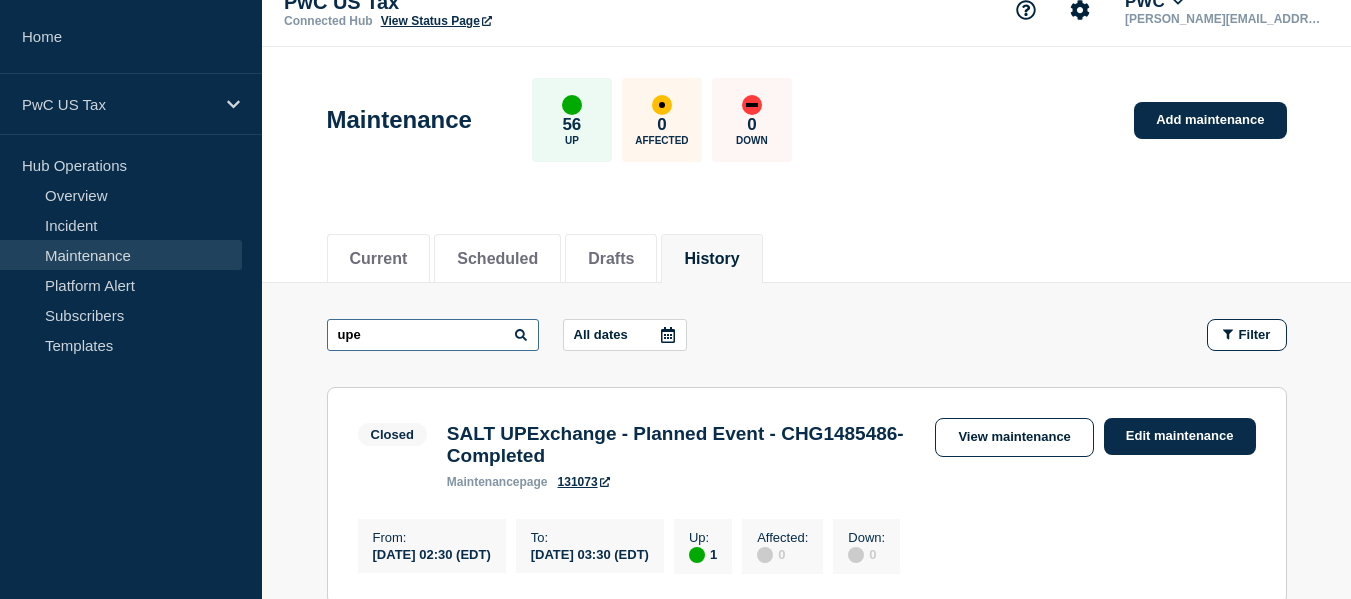 scroll, scrollTop: 0, scrollLeft: 0, axis: both 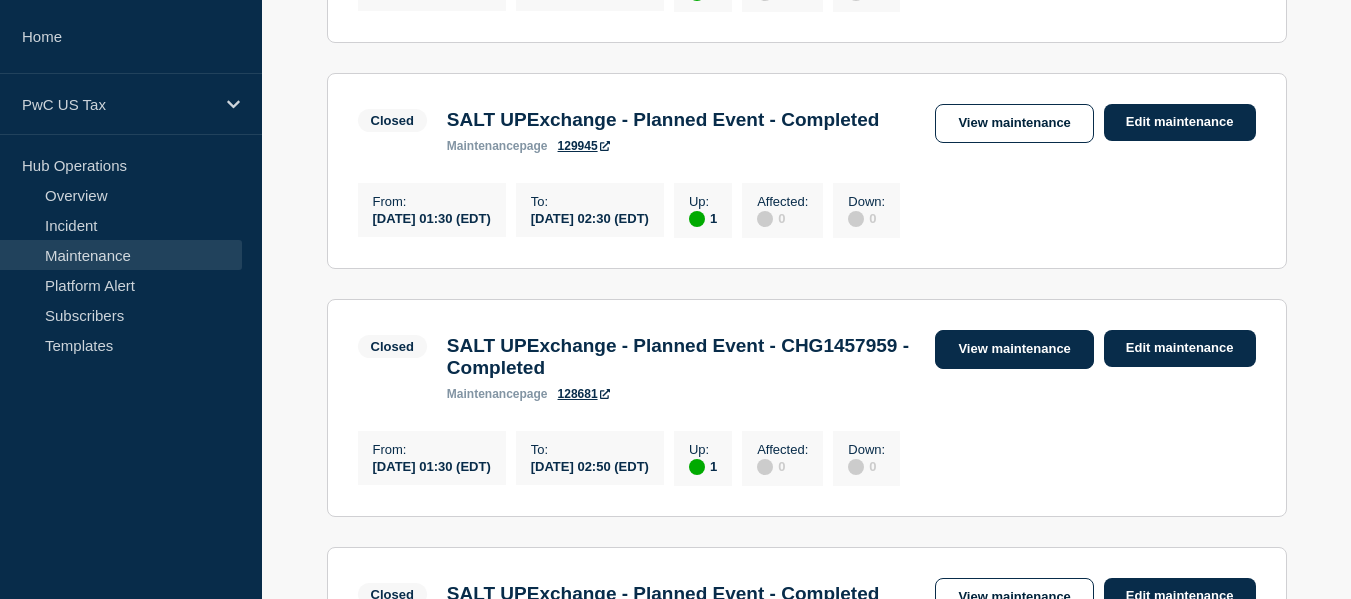 click on "View maintenance" at bounding box center [1014, 349] 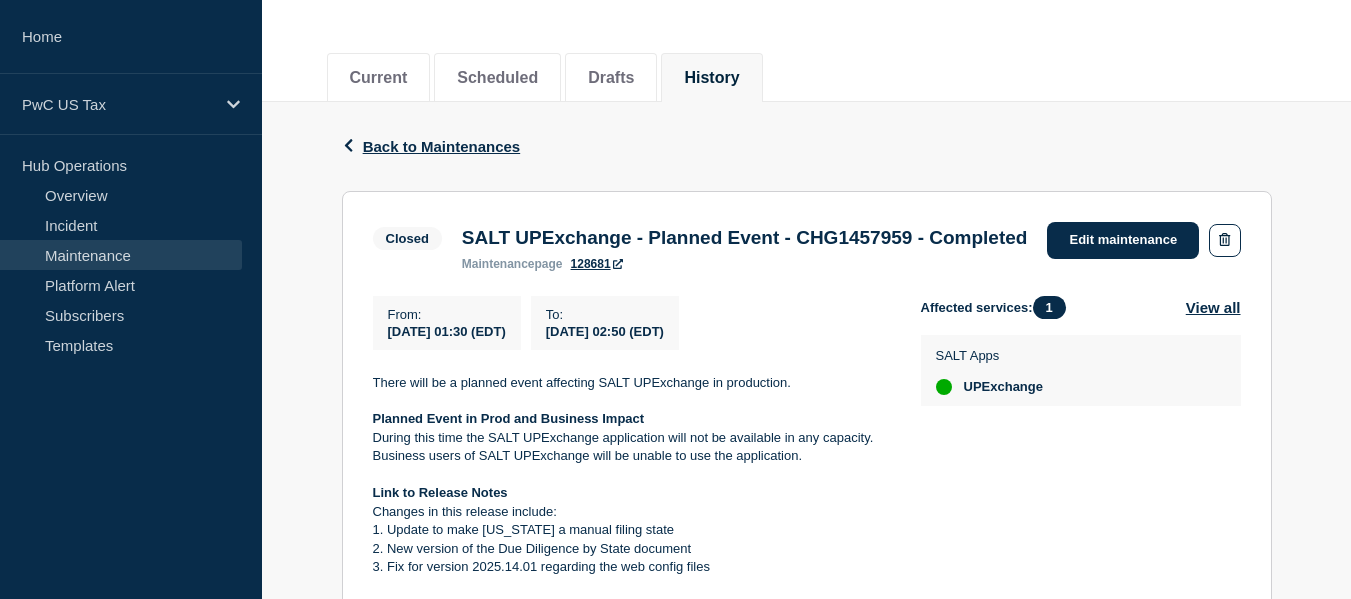 scroll, scrollTop: 205, scrollLeft: 0, axis: vertical 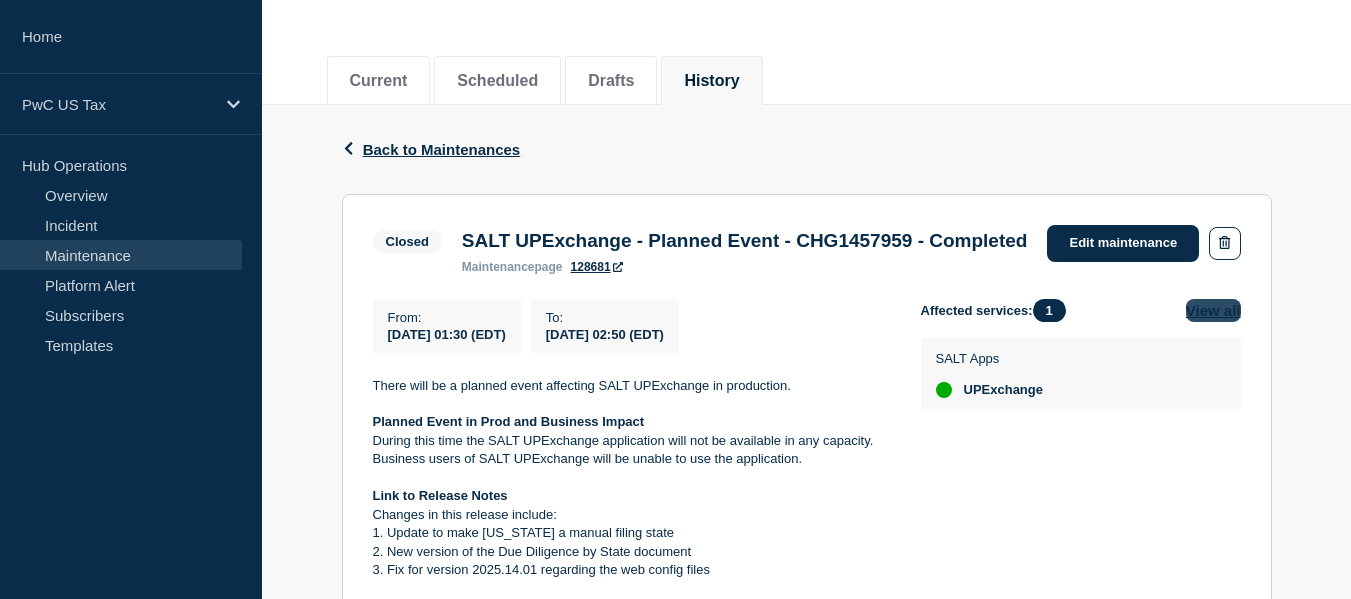 click on "View all" at bounding box center [1213, 310] 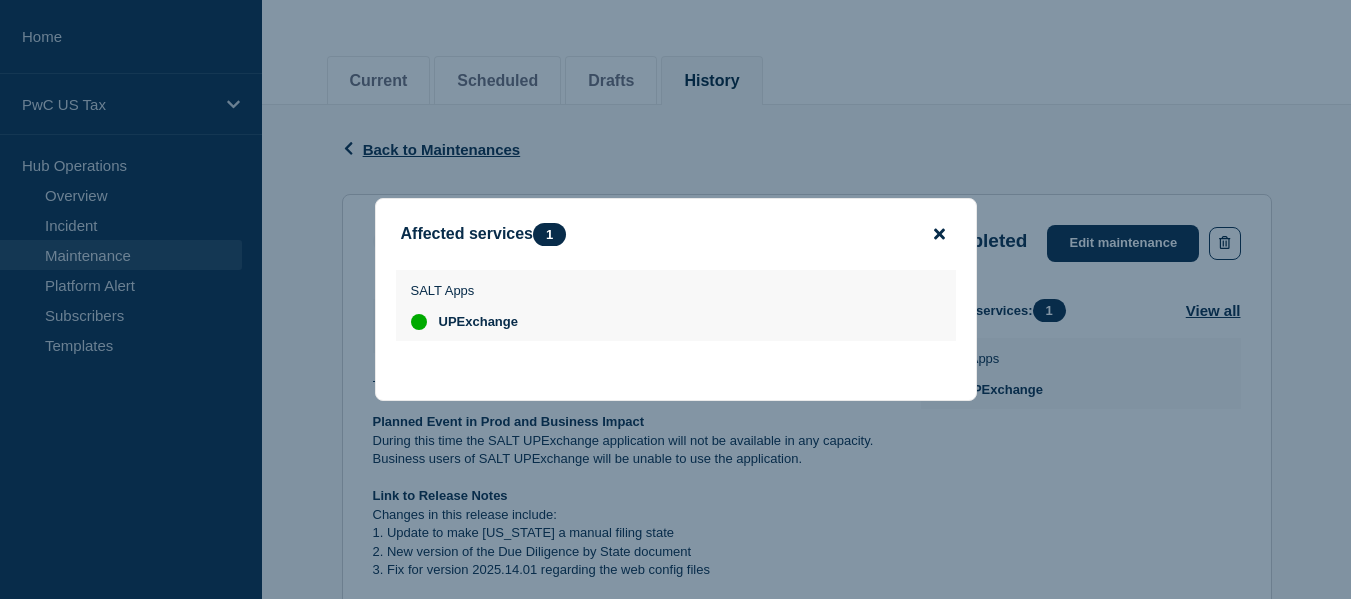 click 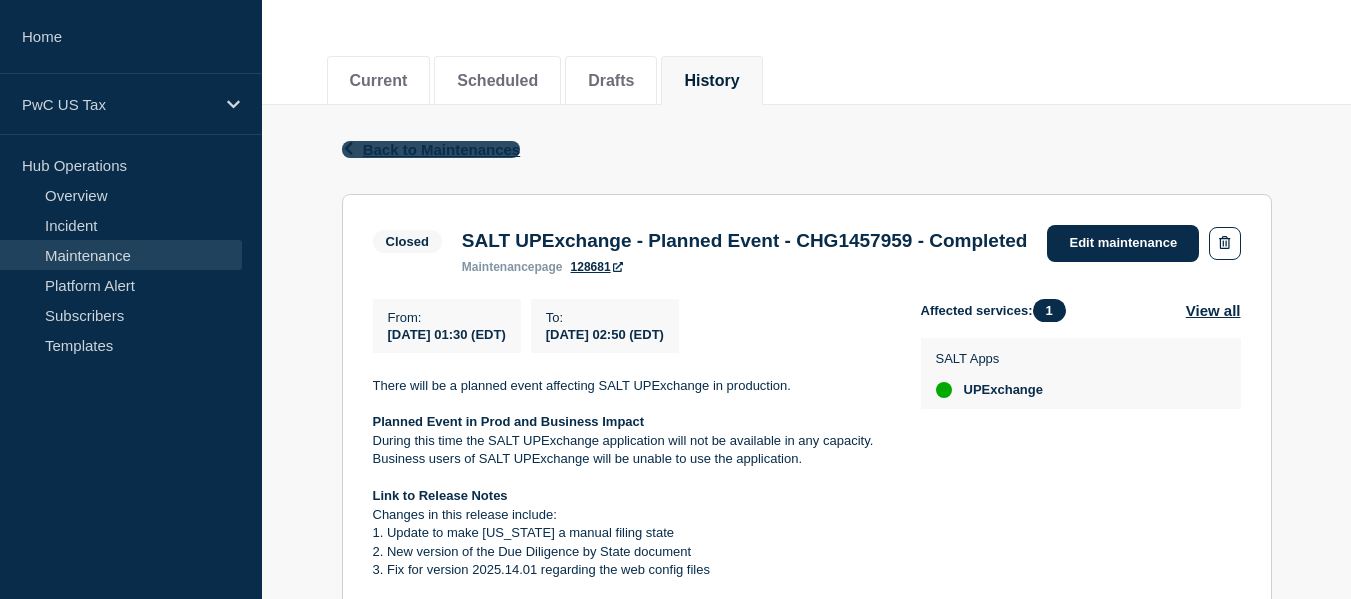 click 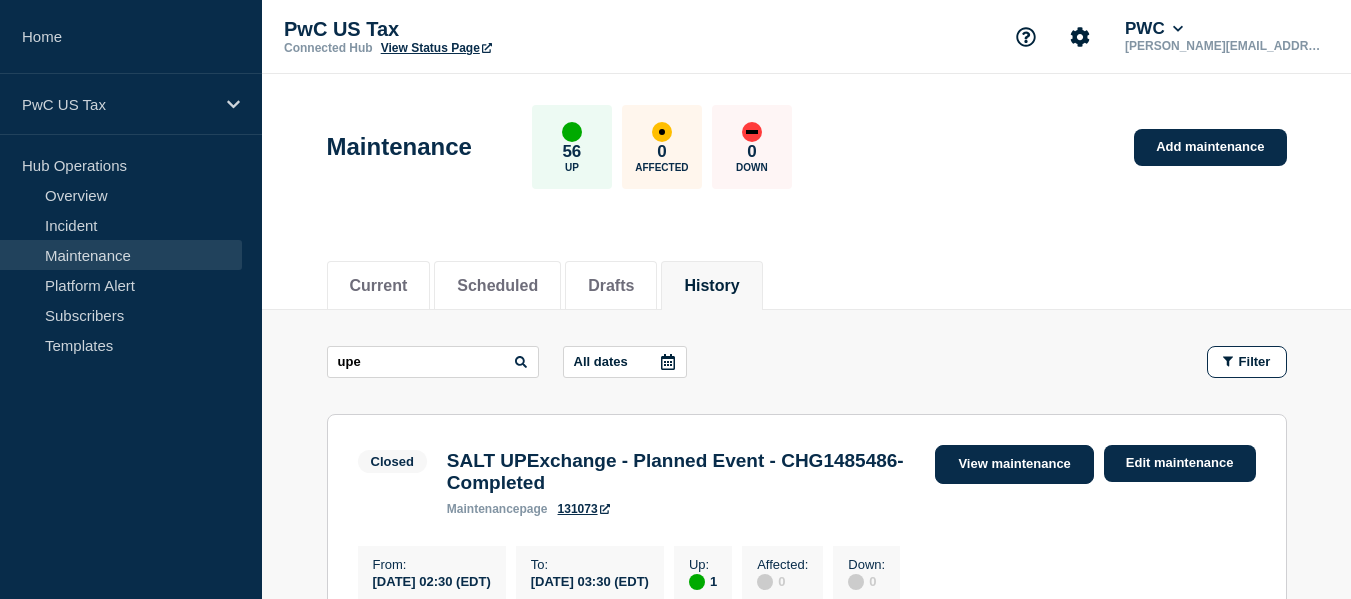 click on "View maintenance" at bounding box center (1014, 464) 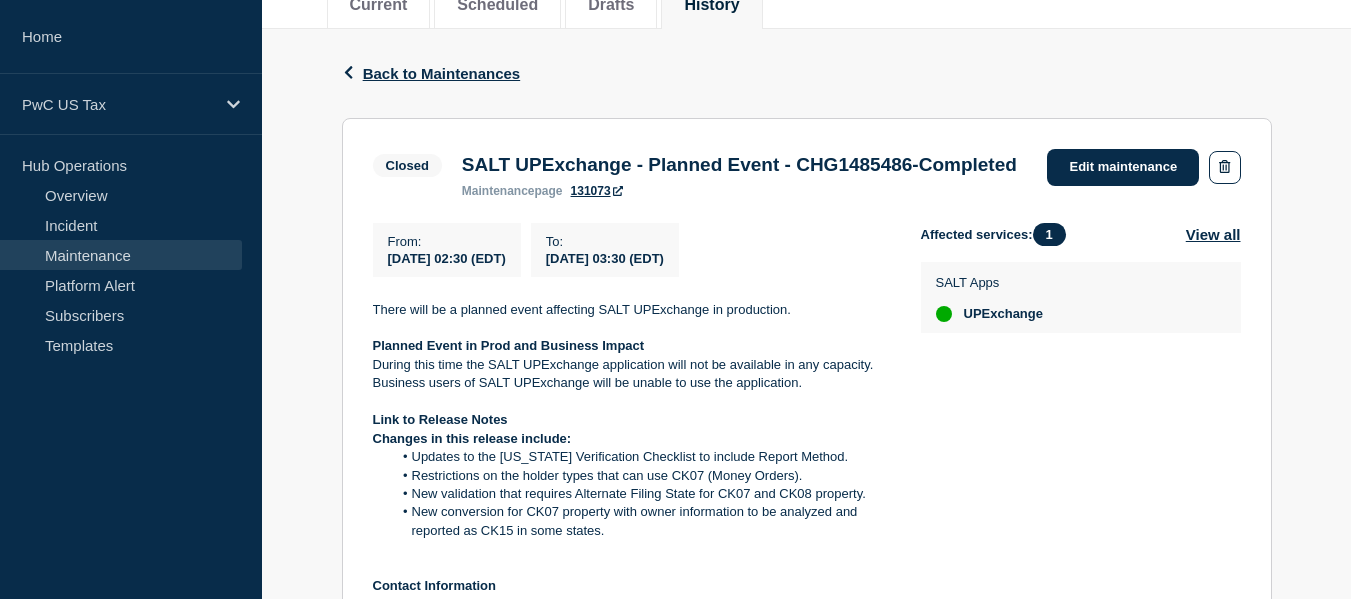 scroll, scrollTop: 327, scrollLeft: 0, axis: vertical 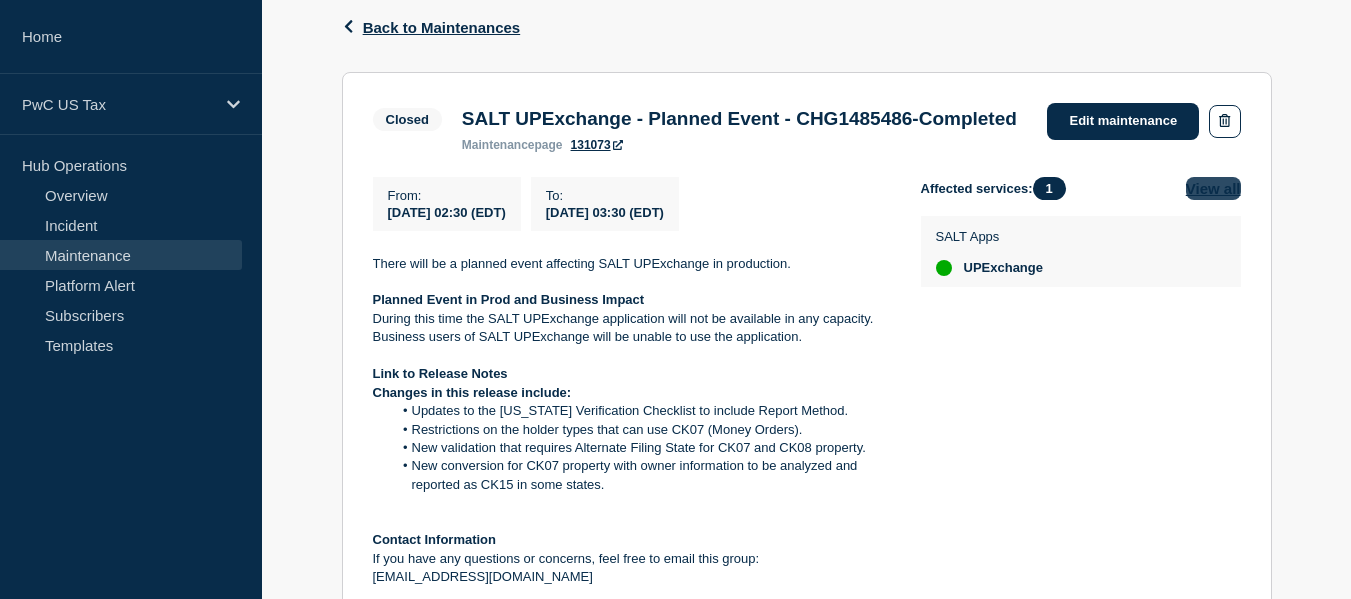 click on "View all" at bounding box center [1213, 188] 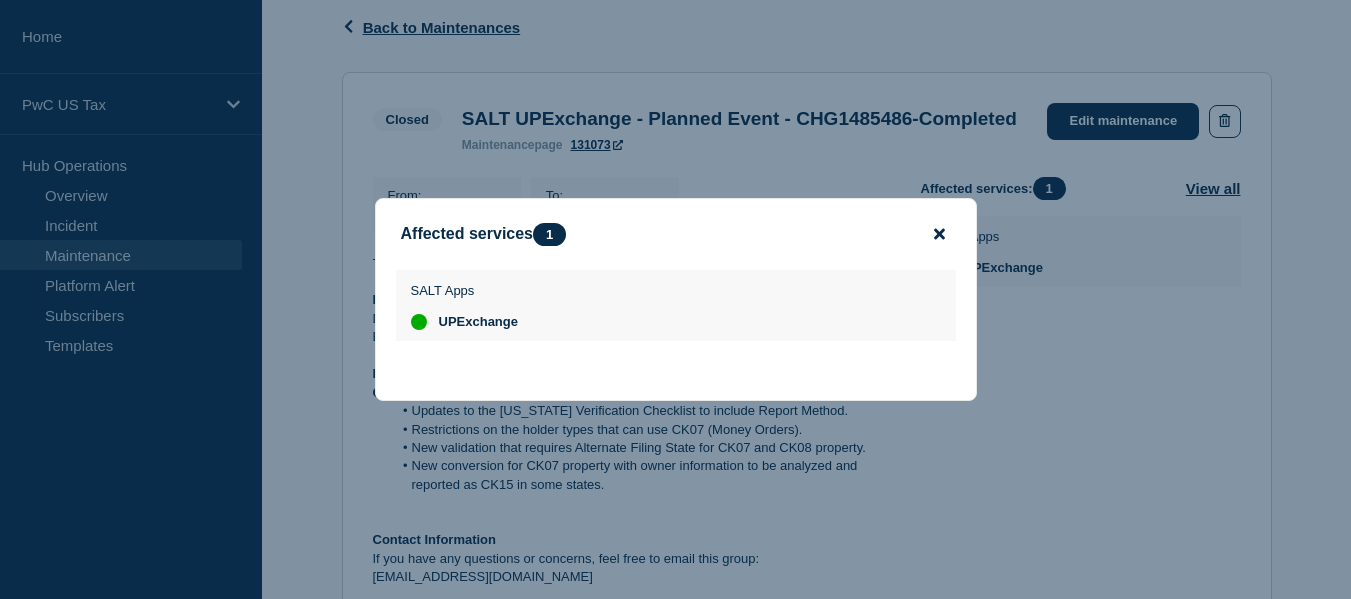 click 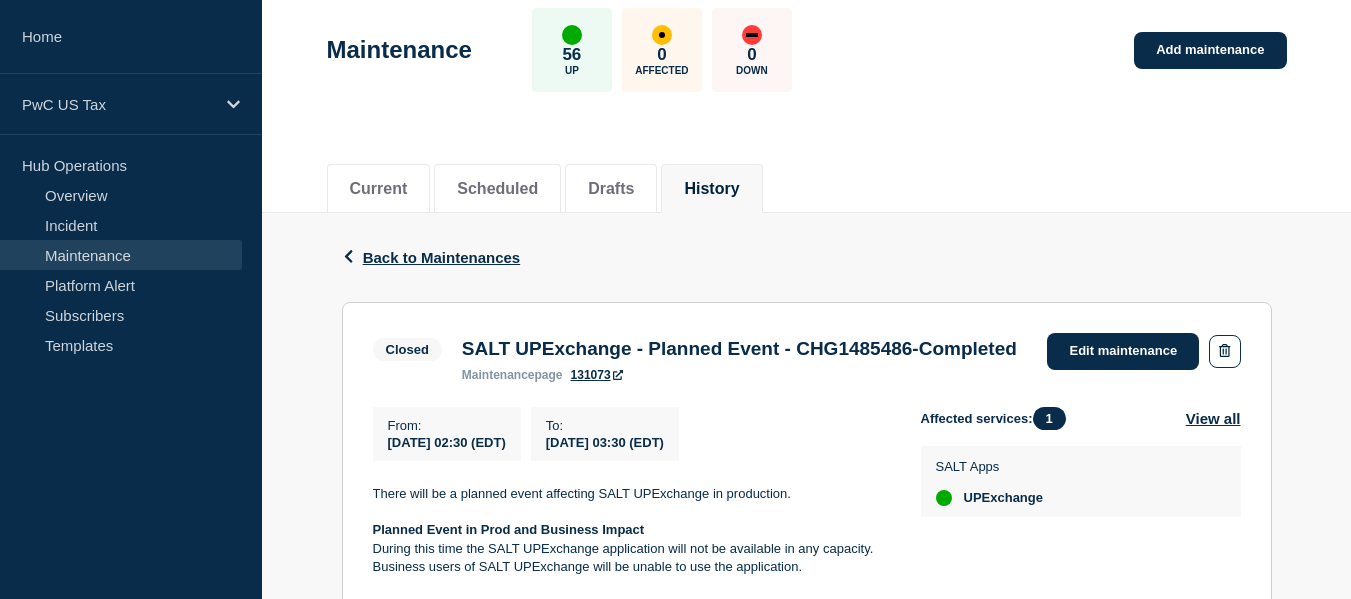 scroll, scrollTop: 0, scrollLeft: 0, axis: both 